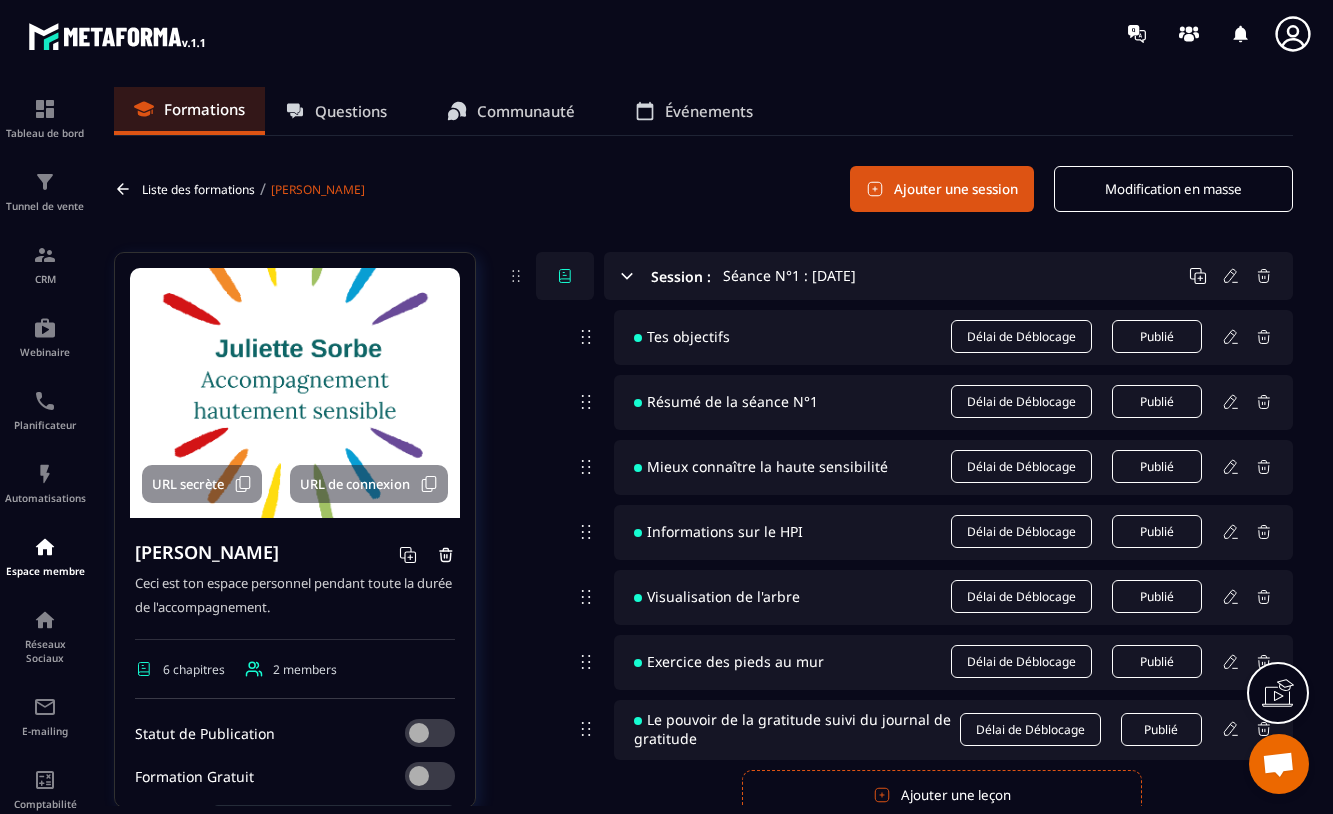 scroll, scrollTop: 0, scrollLeft: 0, axis: both 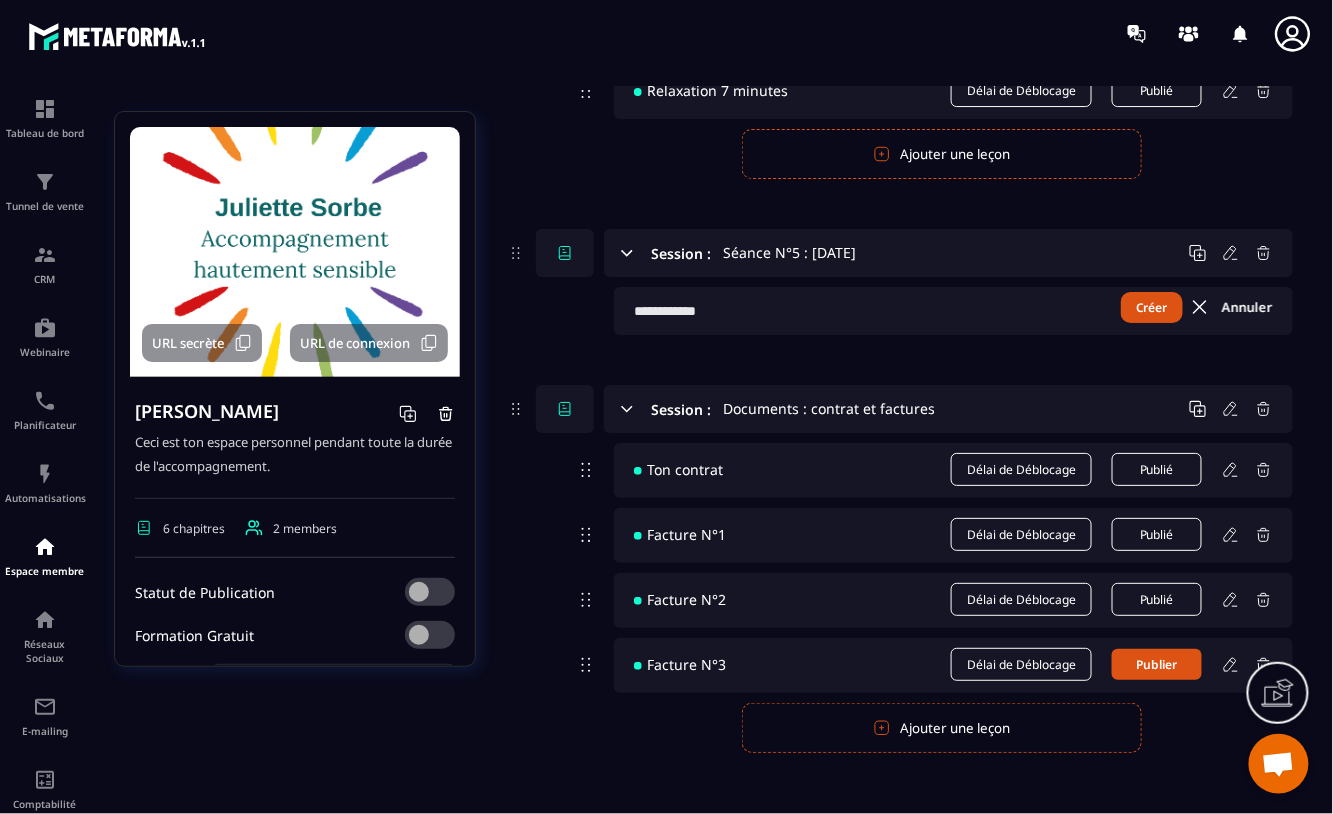 click on "Créer" at bounding box center (1152, 307) 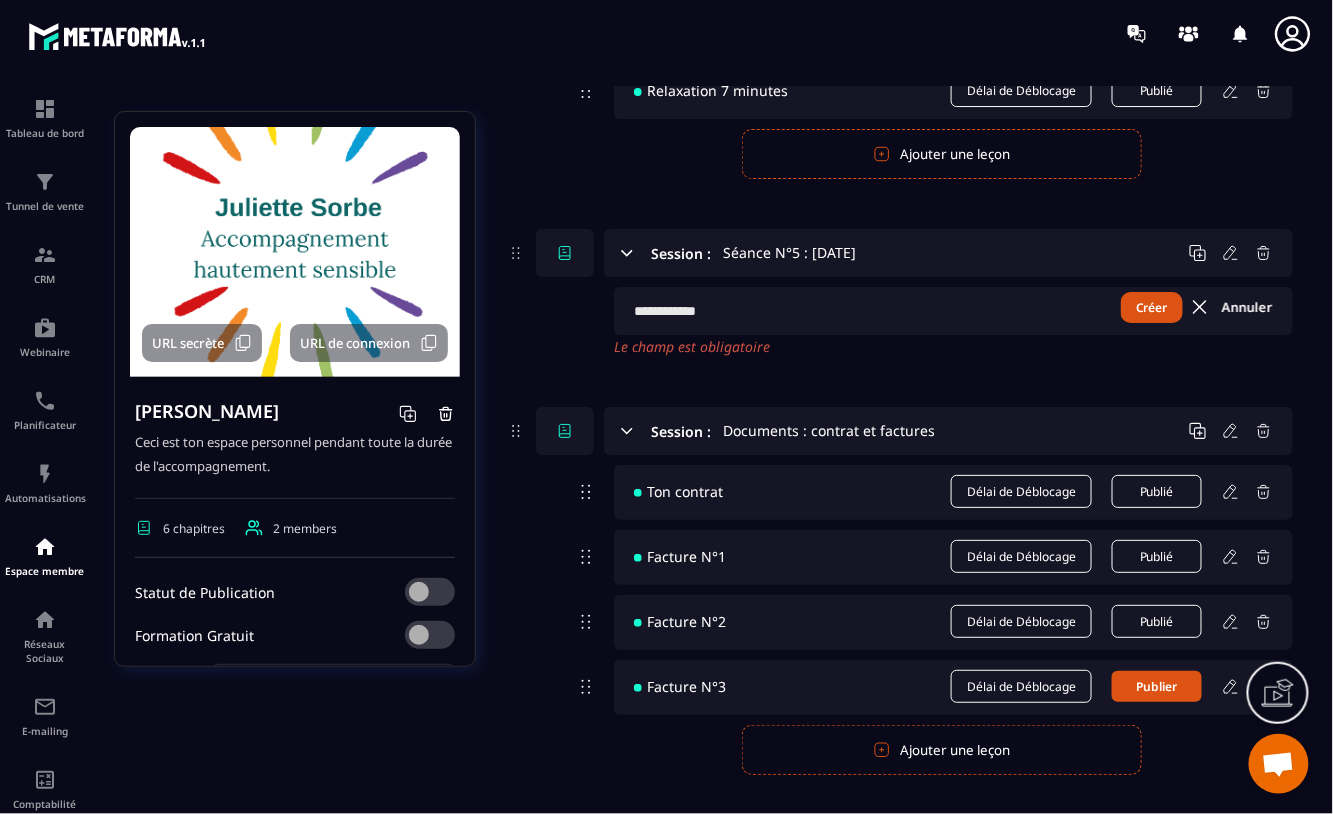 click at bounding box center [953, 311] 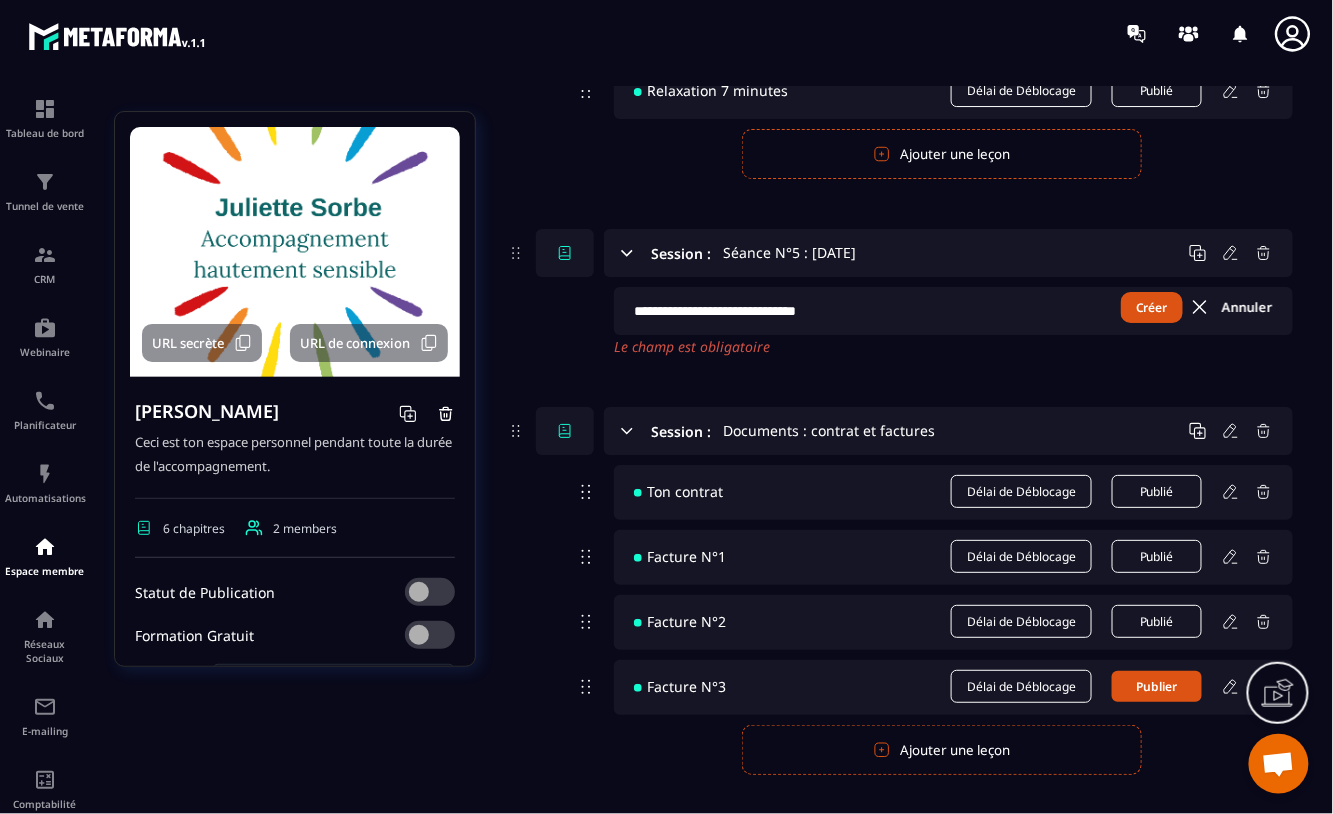 type on "**********" 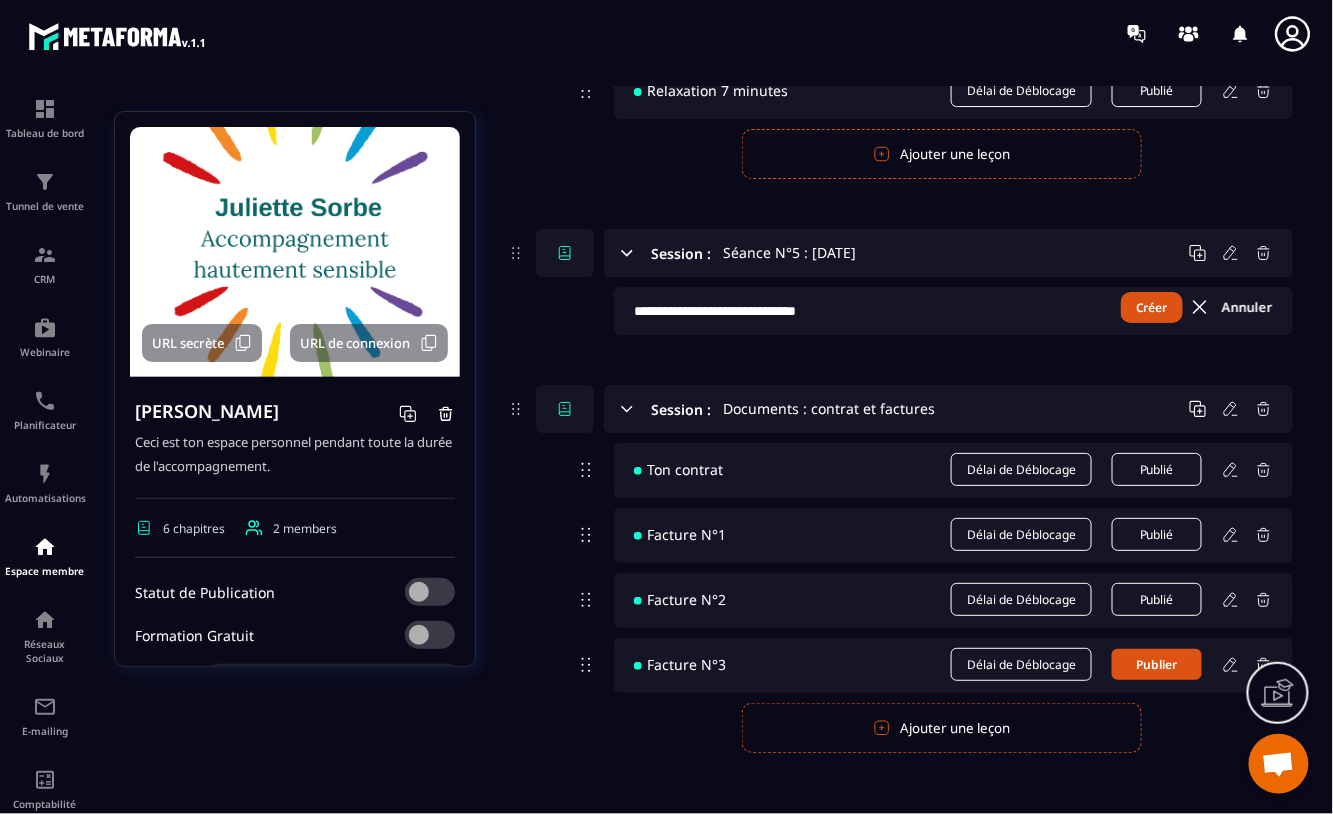 click on "Créer" at bounding box center [1152, 307] 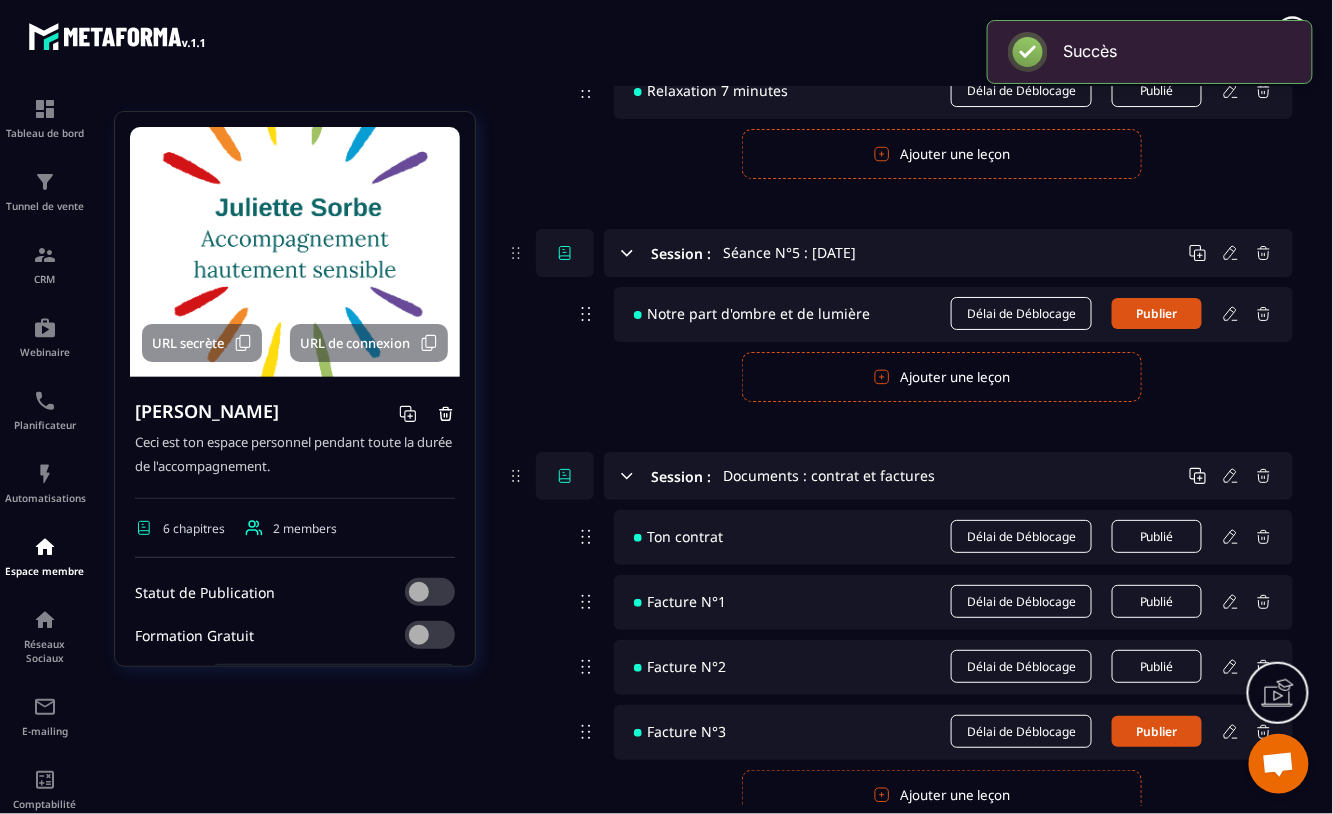 click 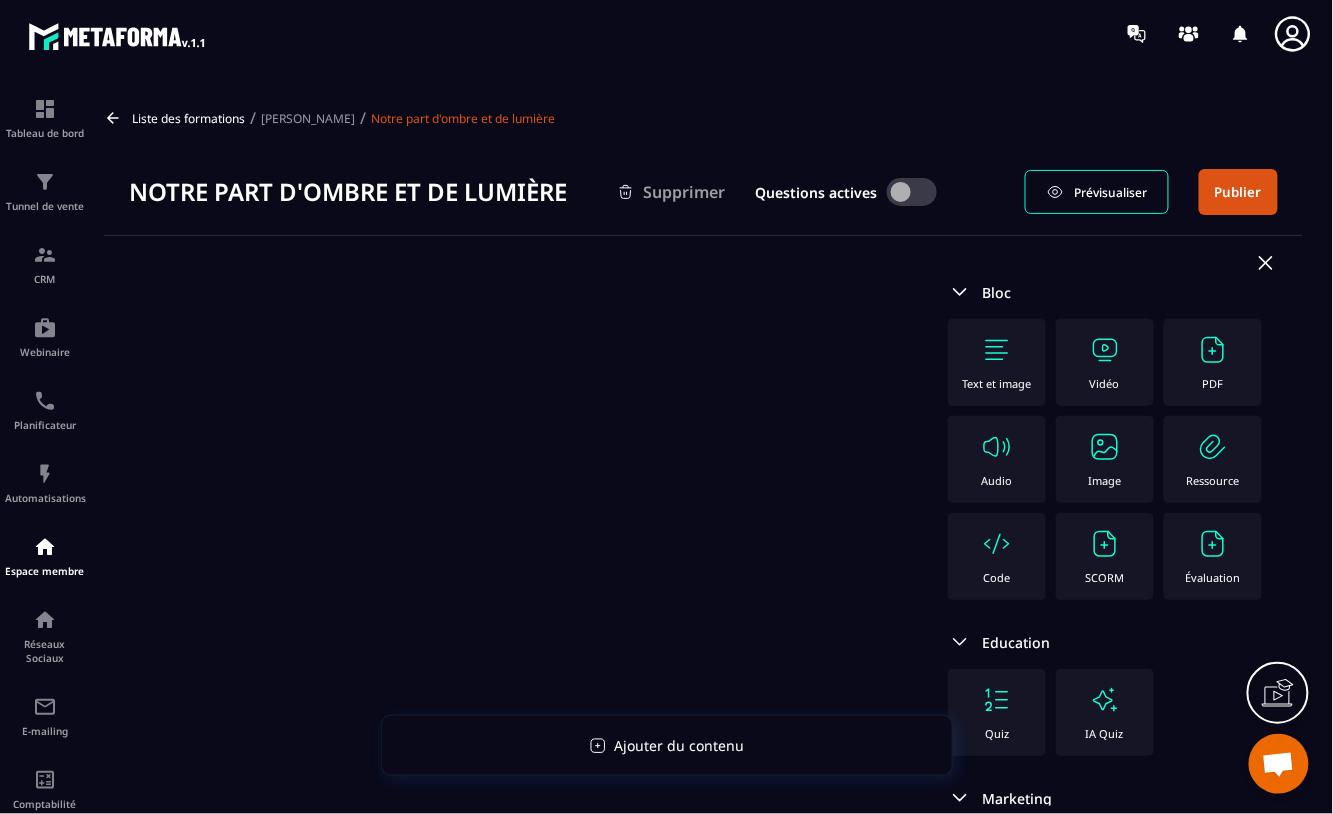 click at bounding box center (1213, 350) 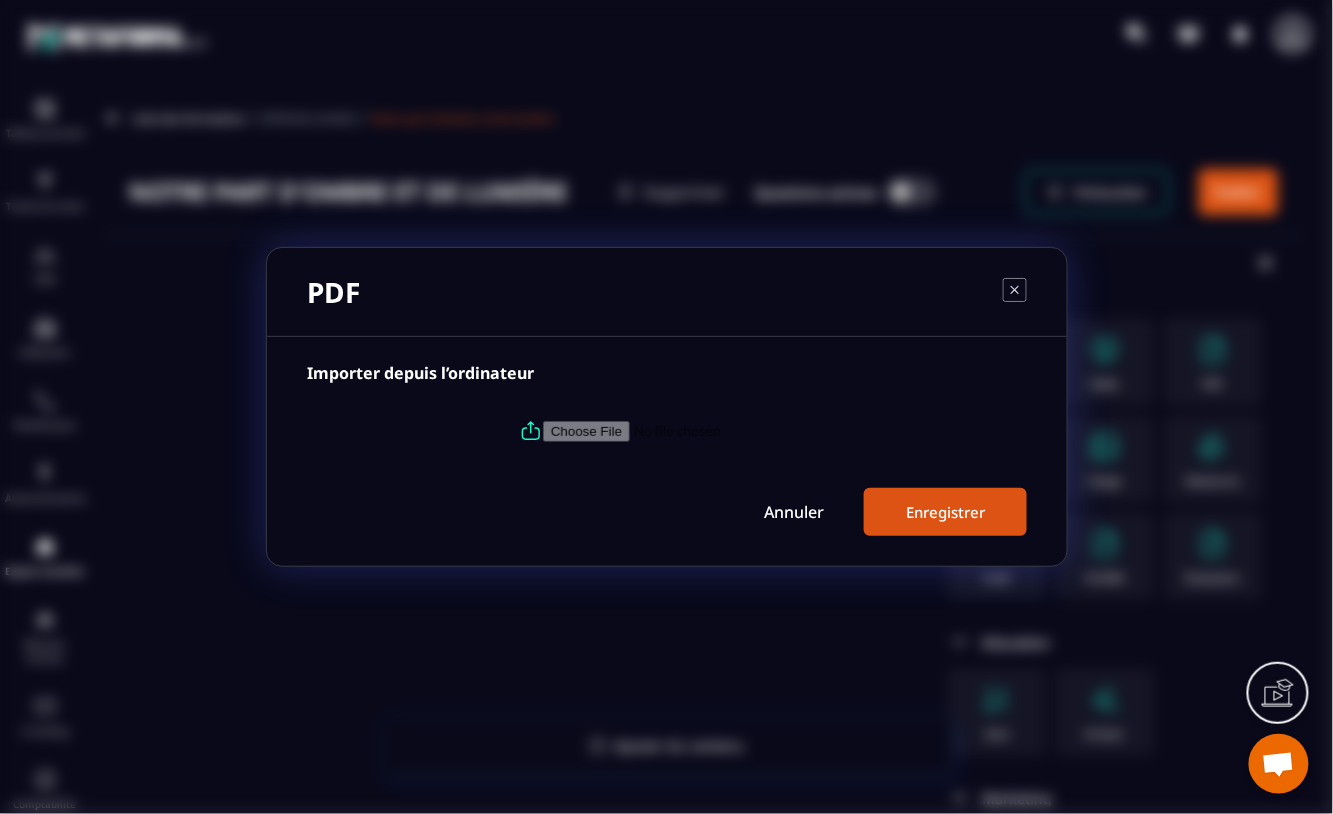 click at bounding box center [679, 431] 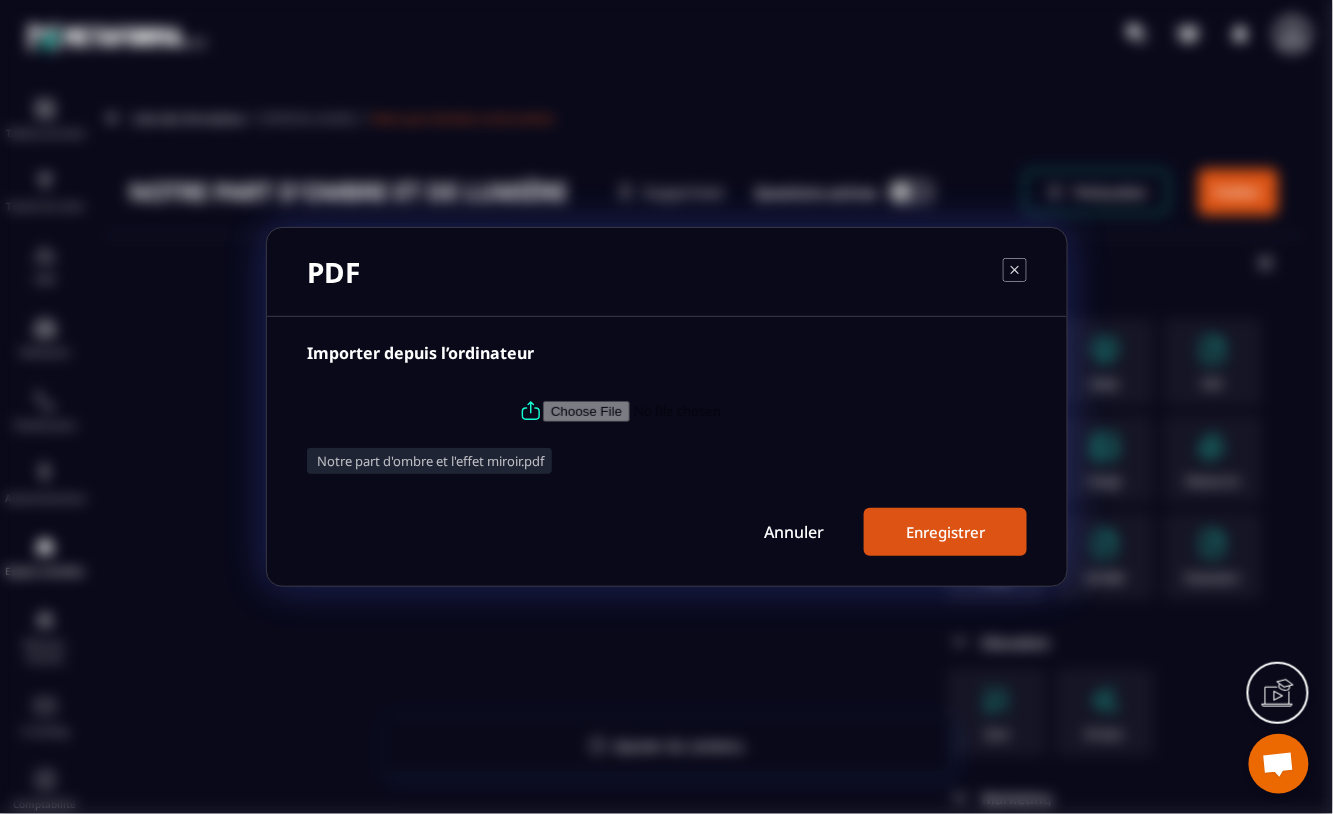 click on "Enregistrer" at bounding box center [945, 532] 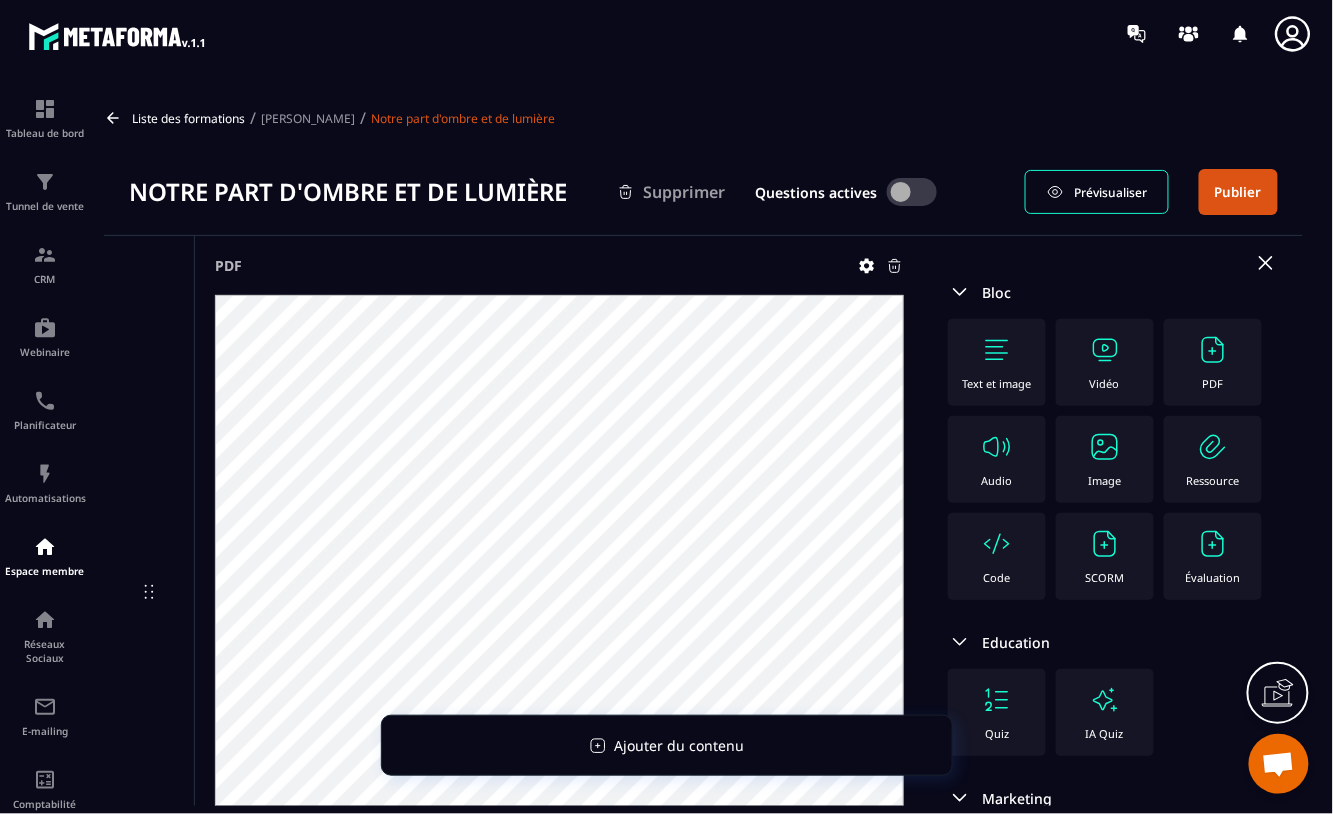 click at bounding box center (912, 192) 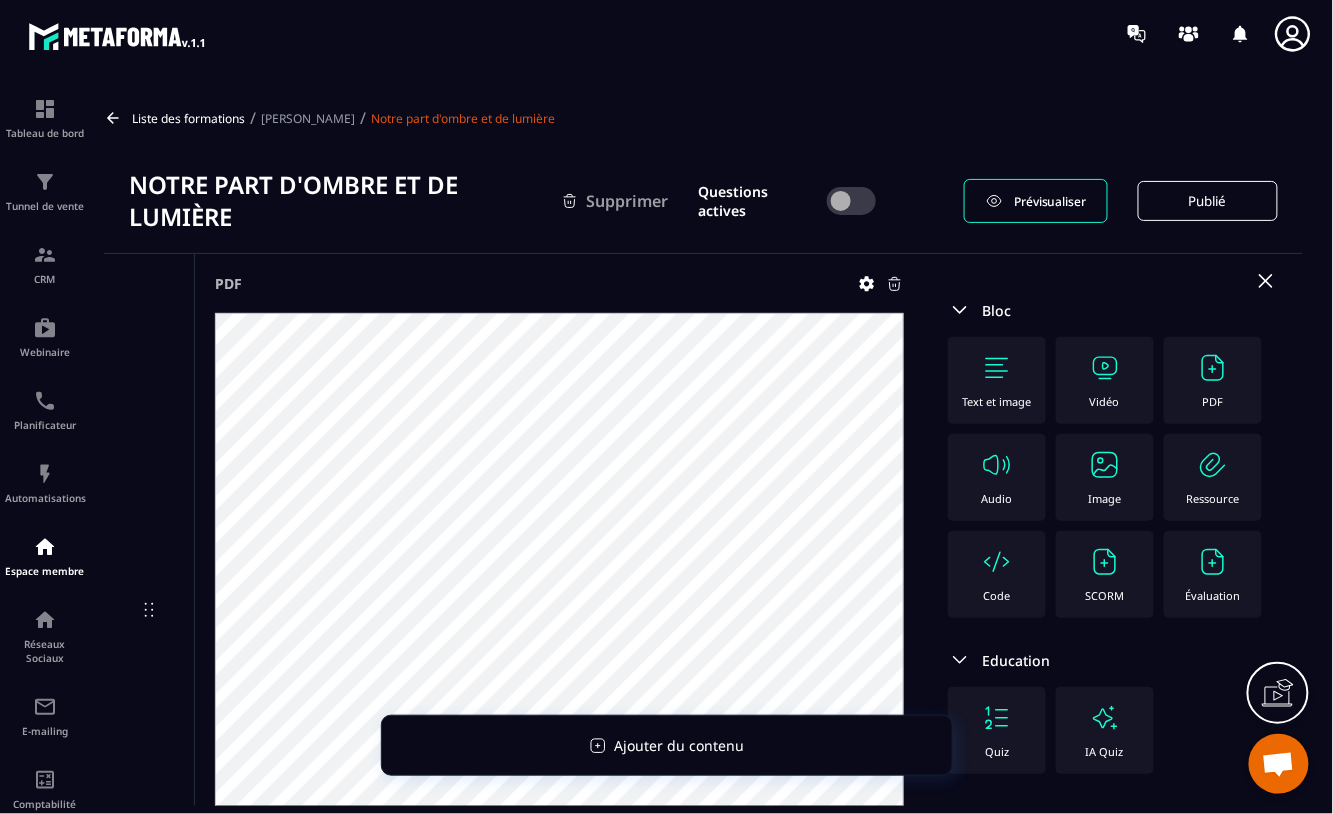 click on "Notre part d'ombre et de lumière" at bounding box center (463, 118) 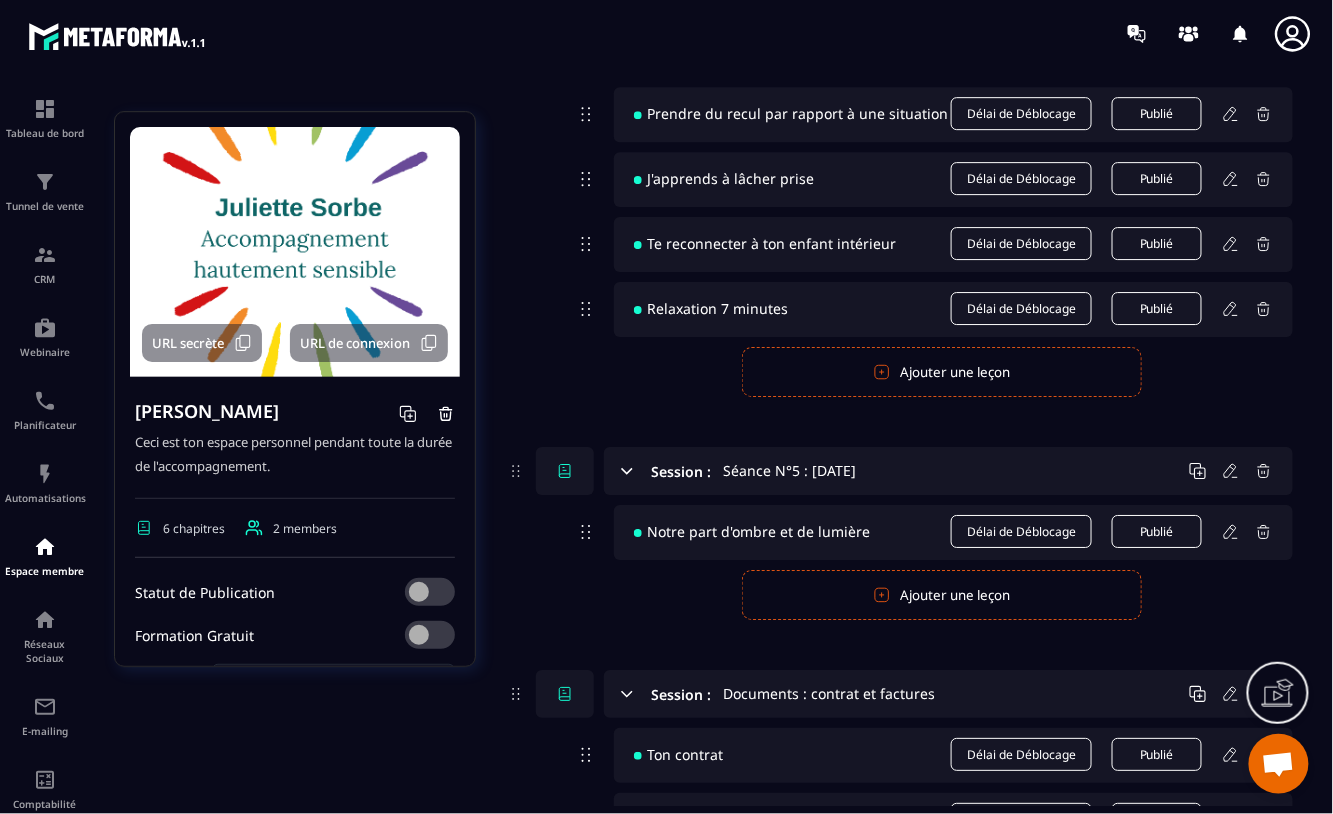 scroll, scrollTop: 1765, scrollLeft: 0, axis: vertical 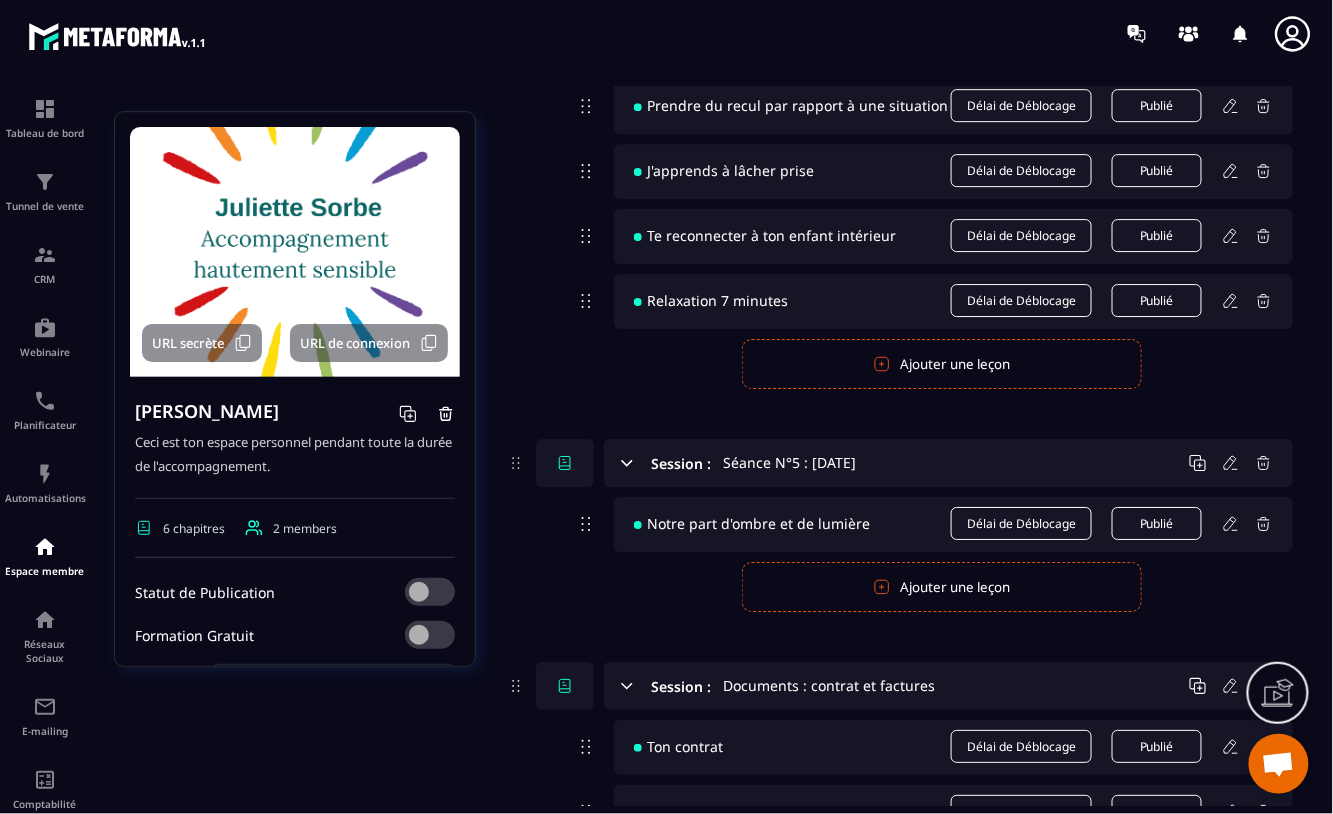 click on "Notre part d'ombre et de lumière" at bounding box center (752, 523) 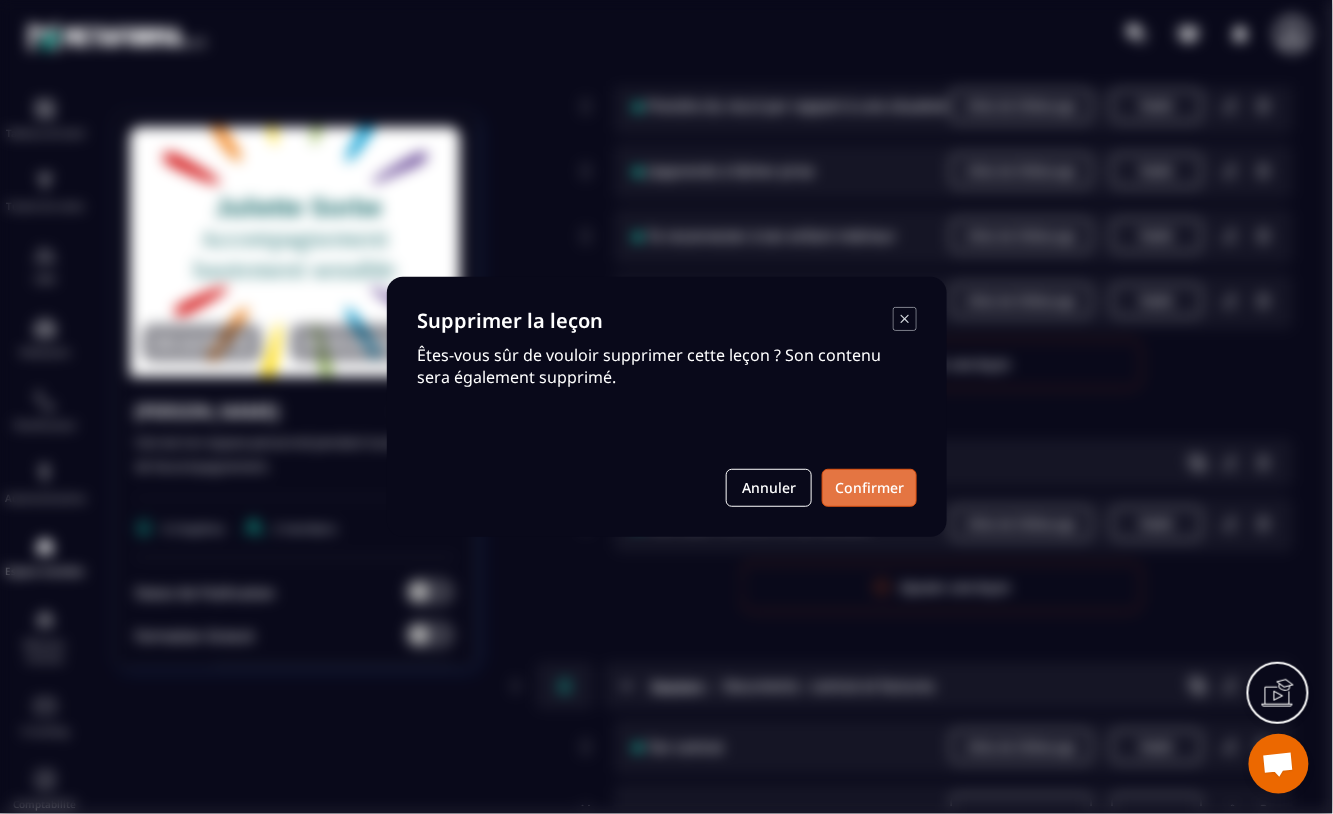 click on "Confirmer" at bounding box center (869, 488) 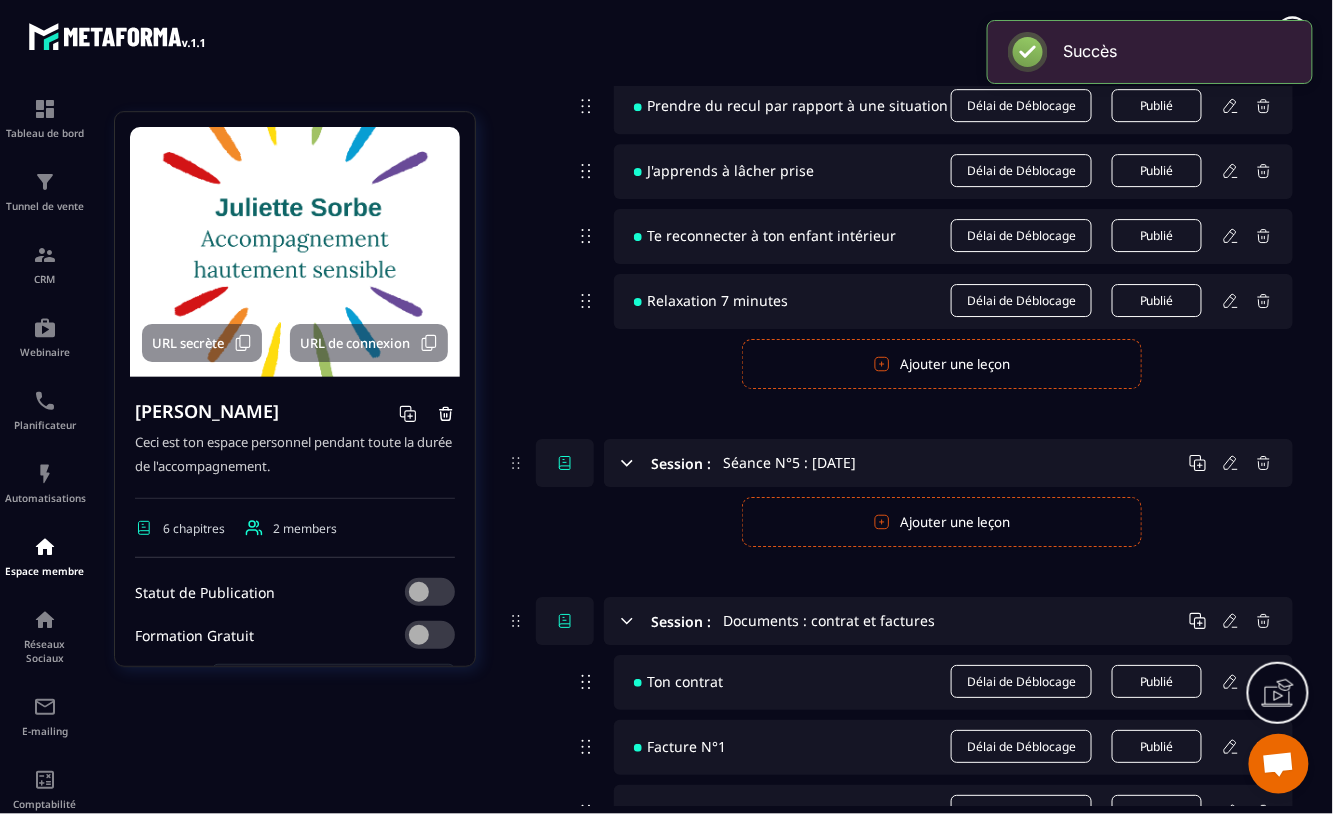 click on "Ajouter une leçon" at bounding box center (942, 522) 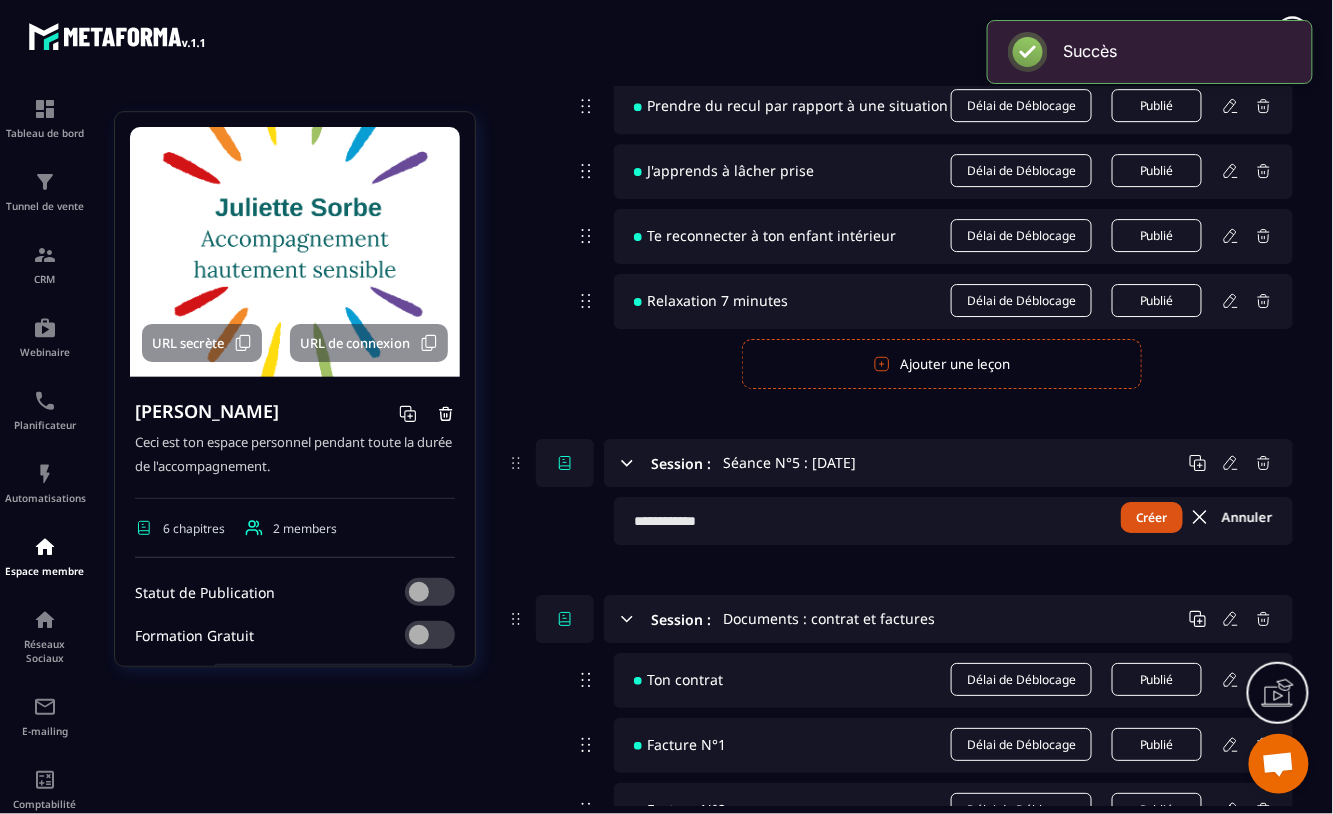 click at bounding box center [953, 521] 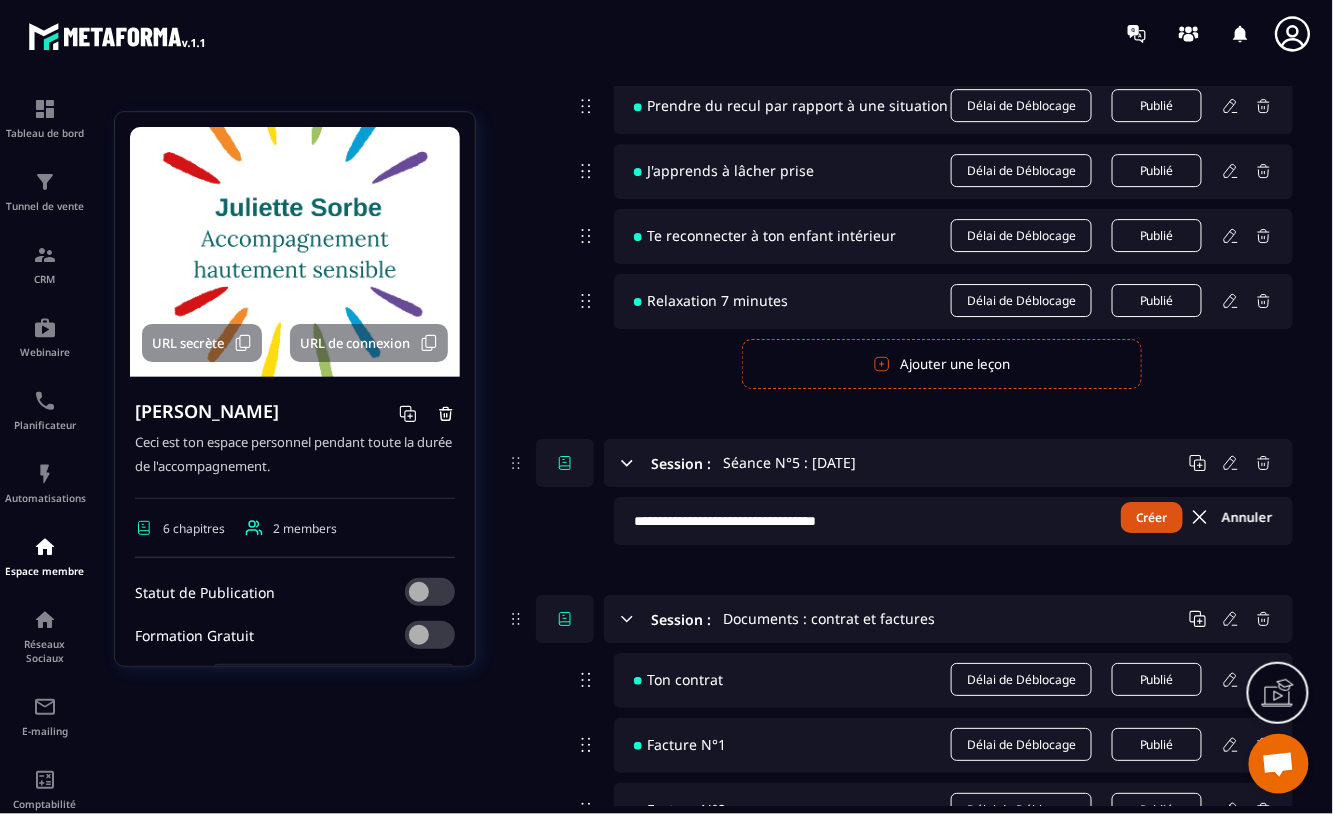 type on "**********" 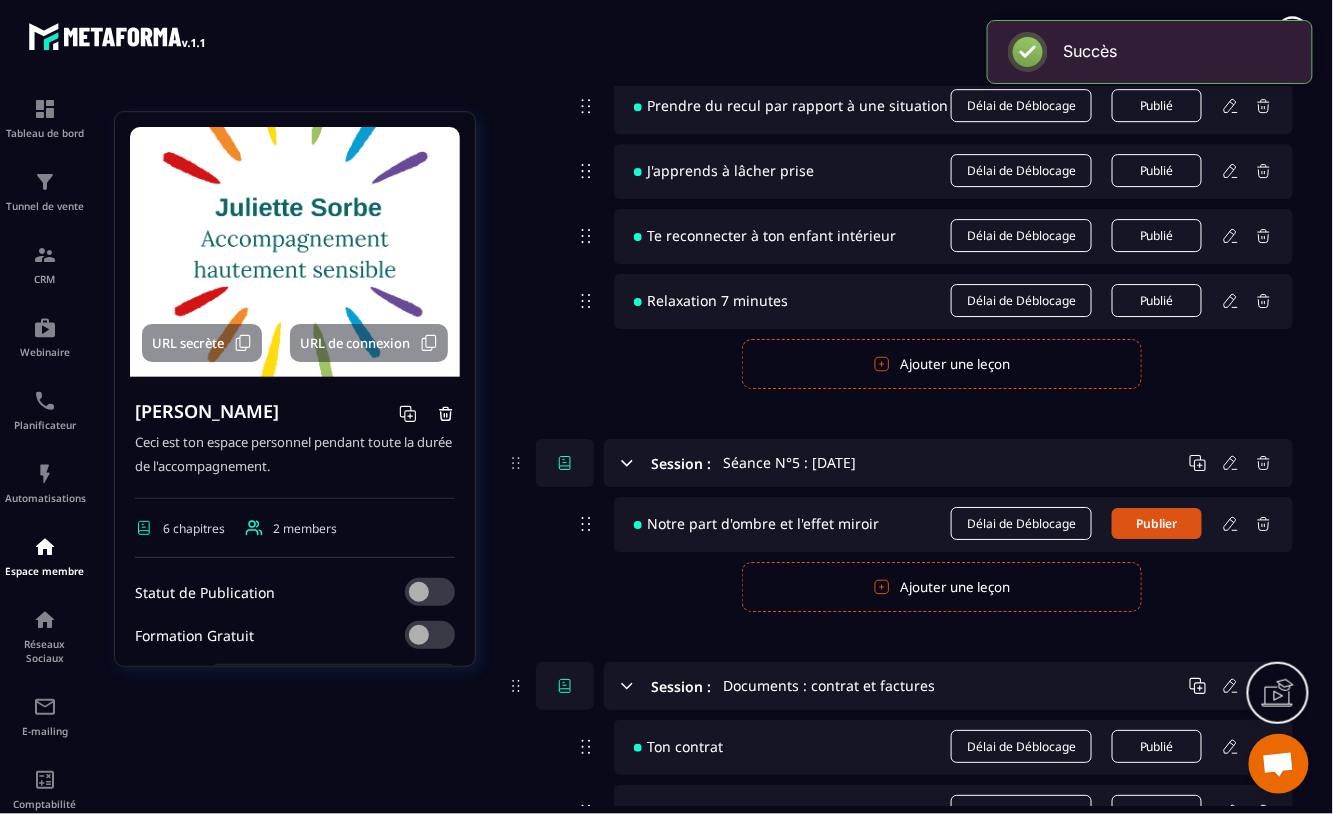 click 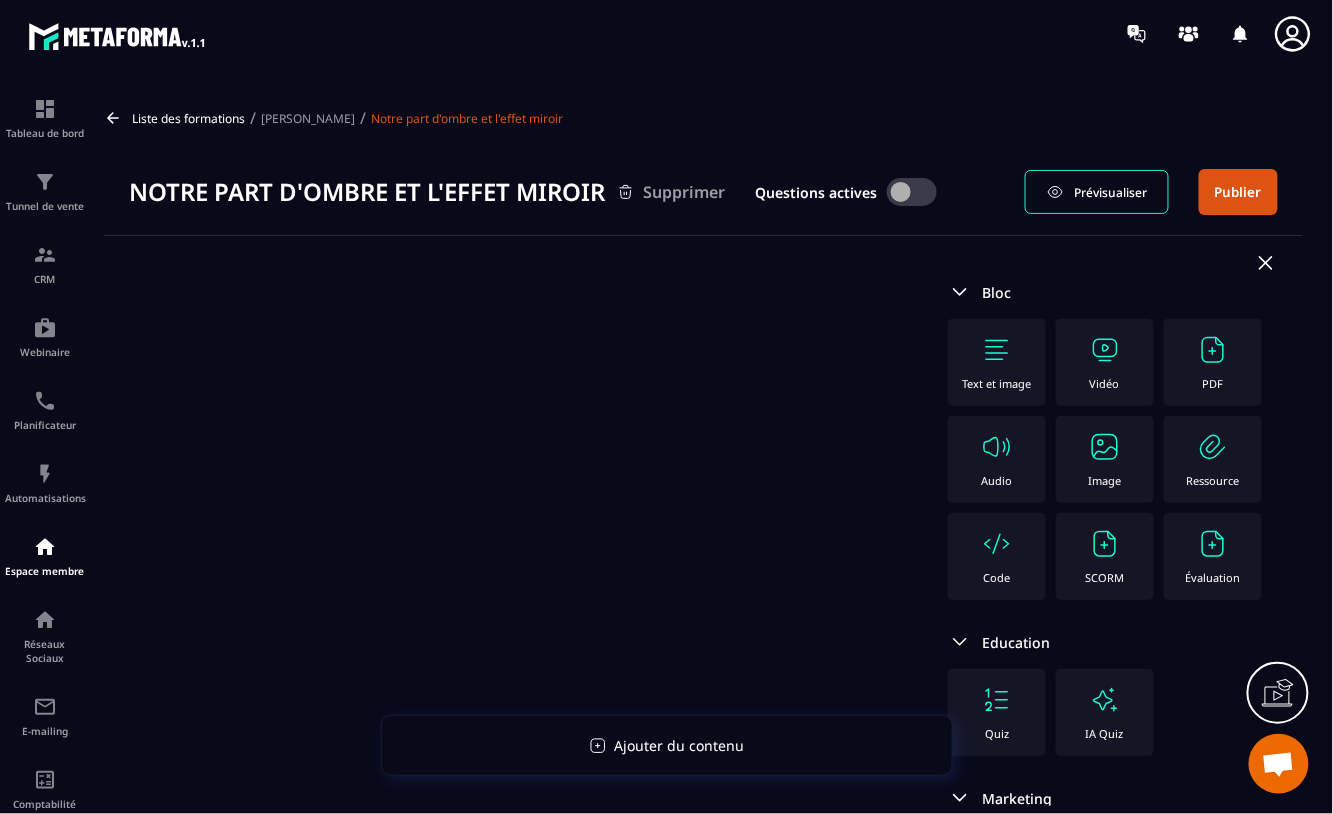click at bounding box center [1213, 350] 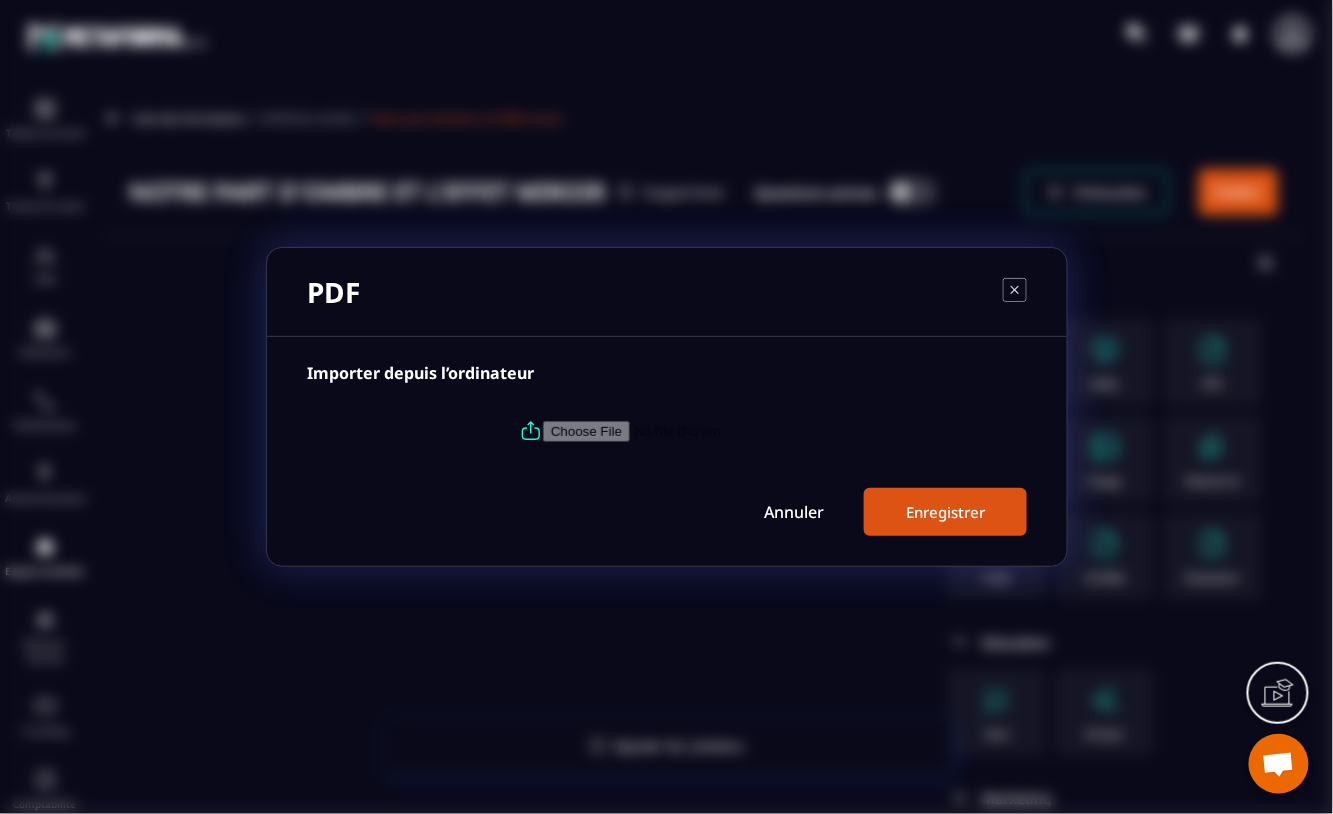 click at bounding box center [679, 431] 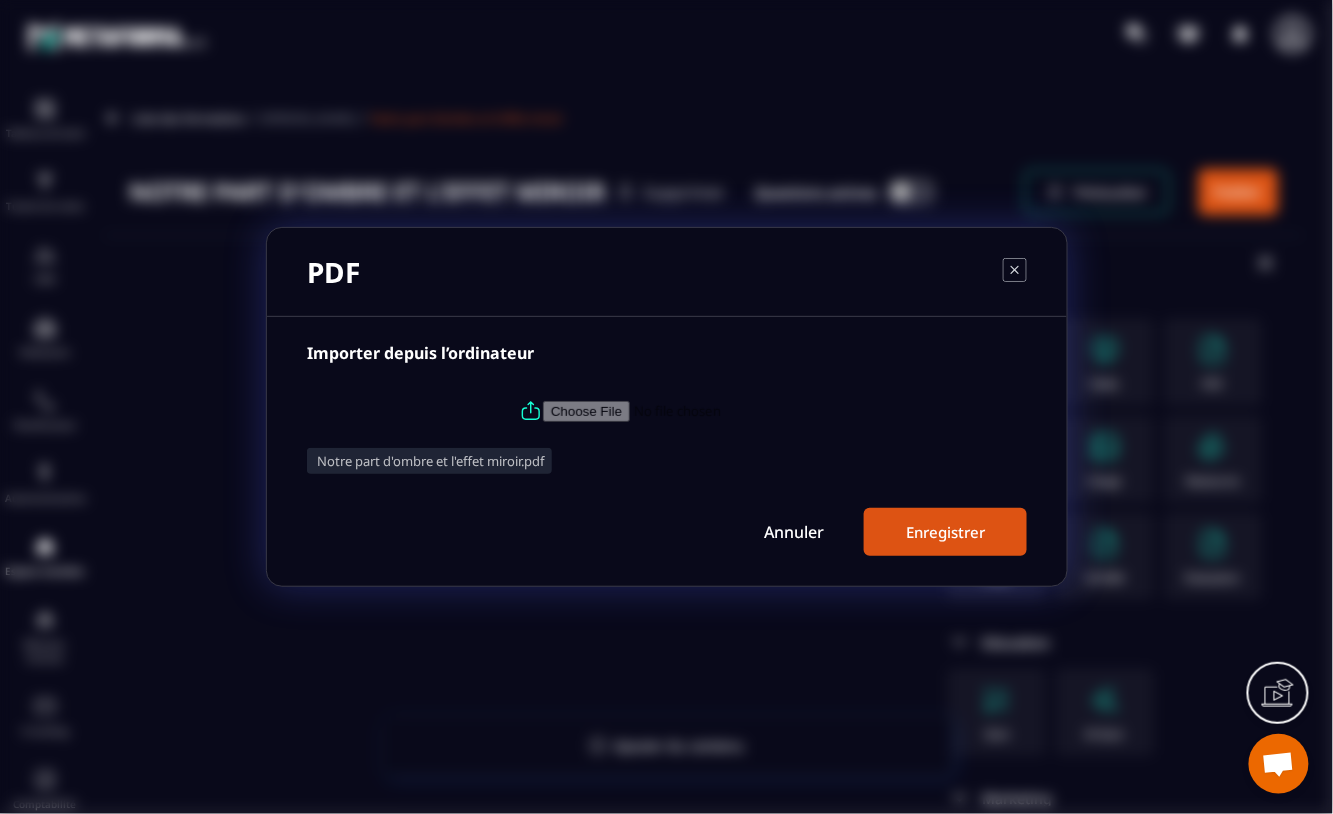 click on "Enregistrer" at bounding box center [945, 532] 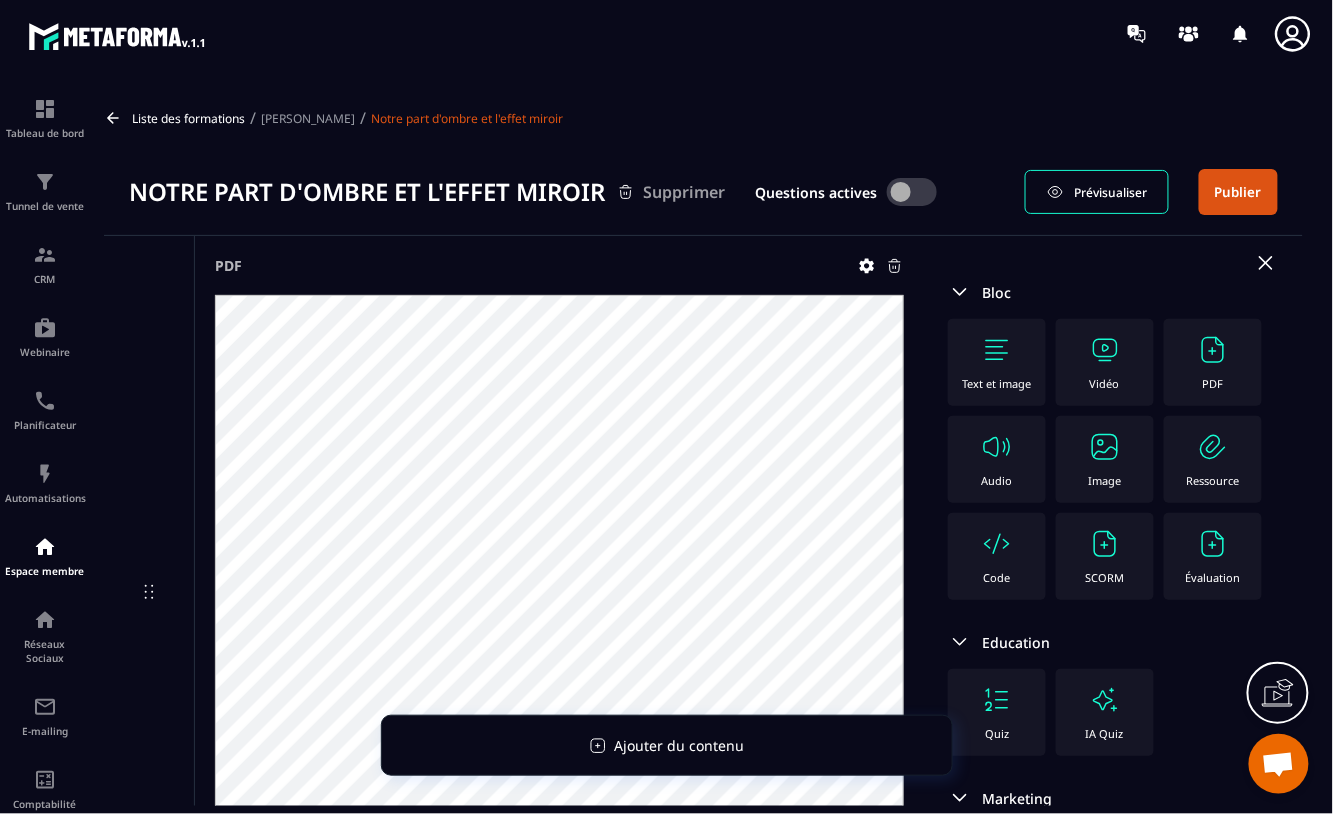 click at bounding box center (912, 192) 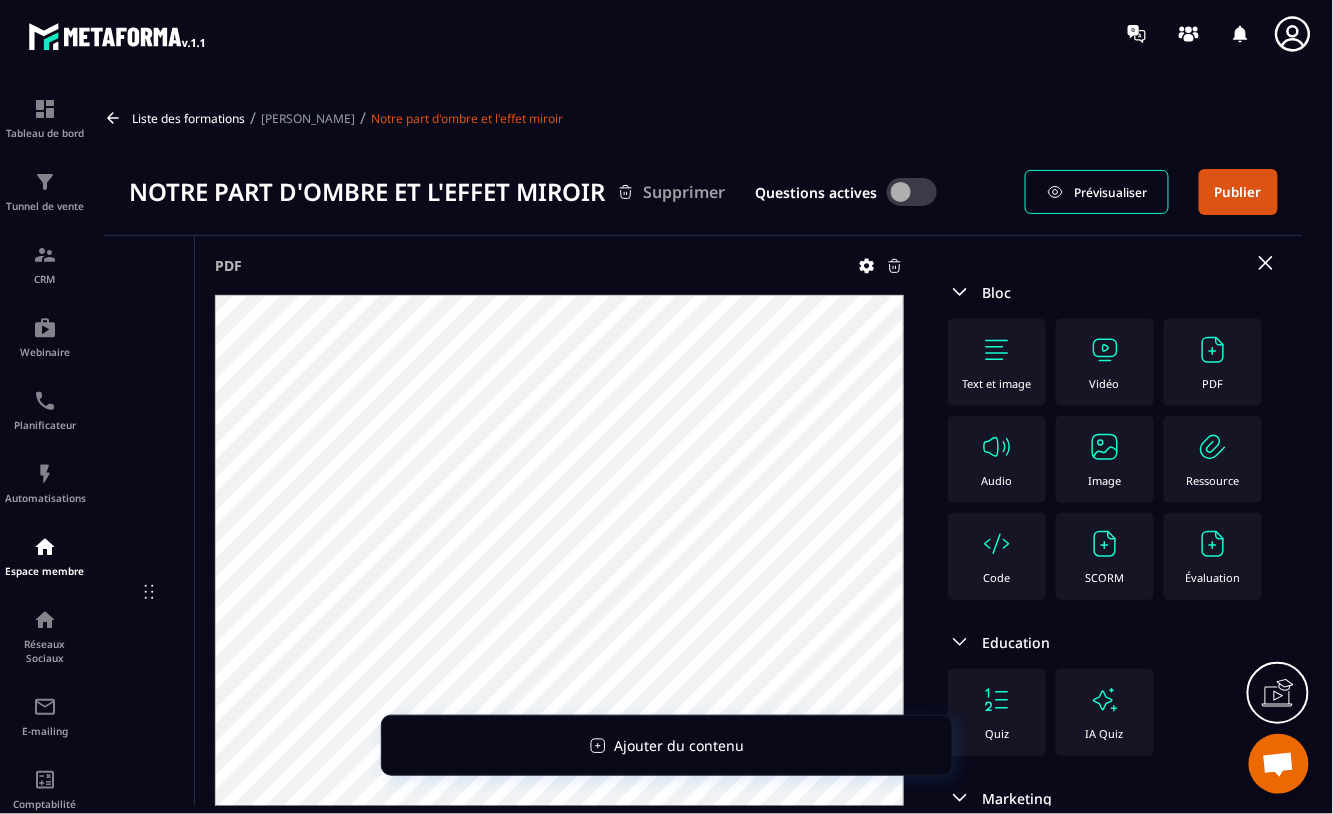 click on "Publier" at bounding box center [1238, 192] 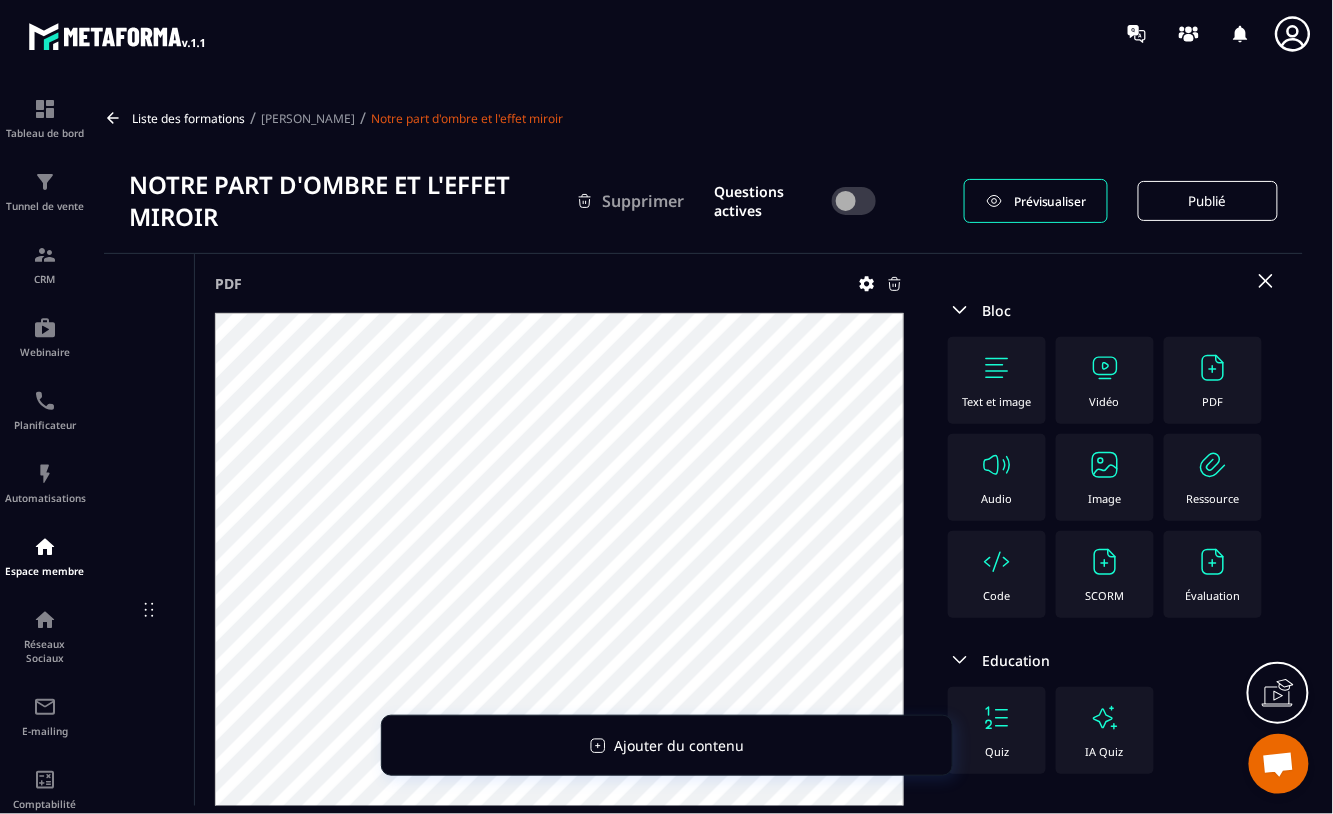 click on "[PERSON_NAME]" at bounding box center (308, 118) 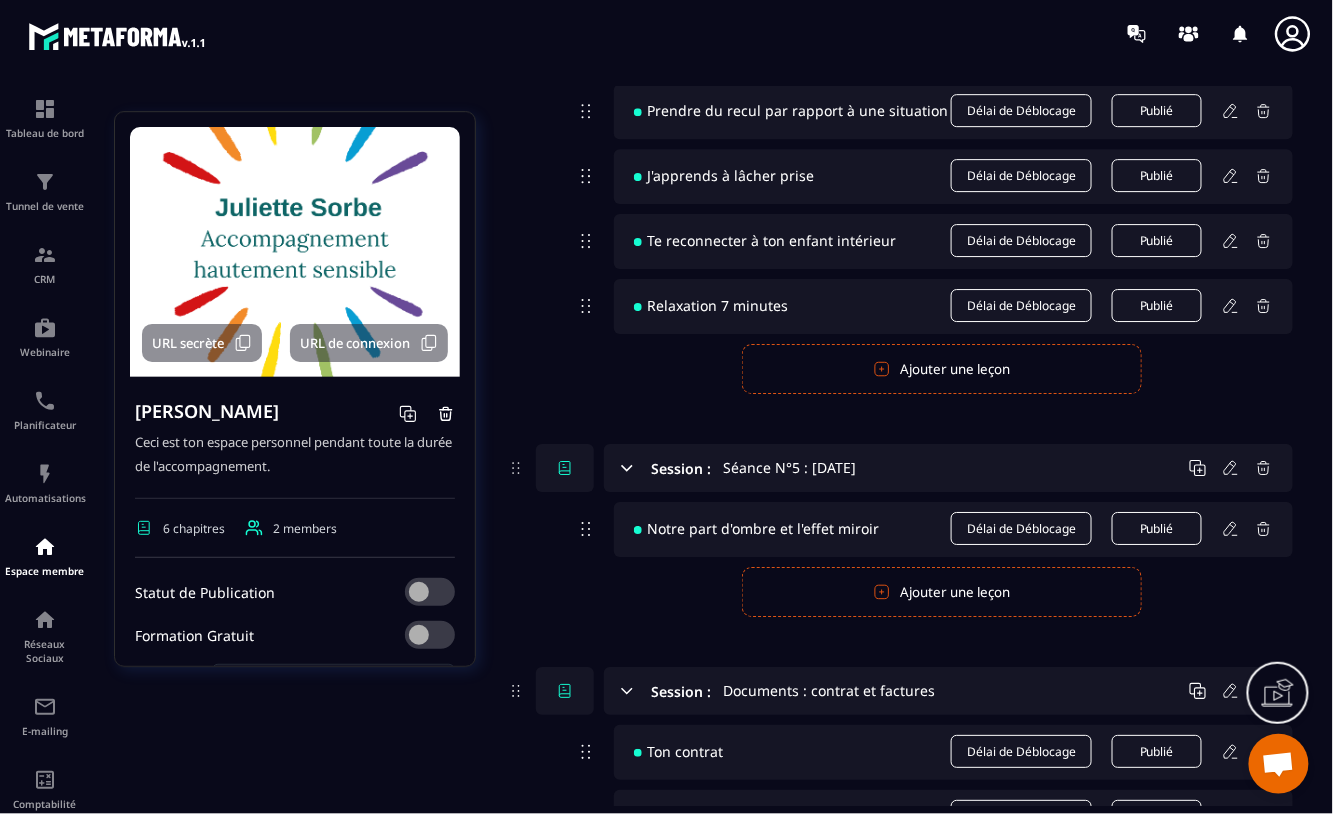 scroll, scrollTop: 1681, scrollLeft: 0, axis: vertical 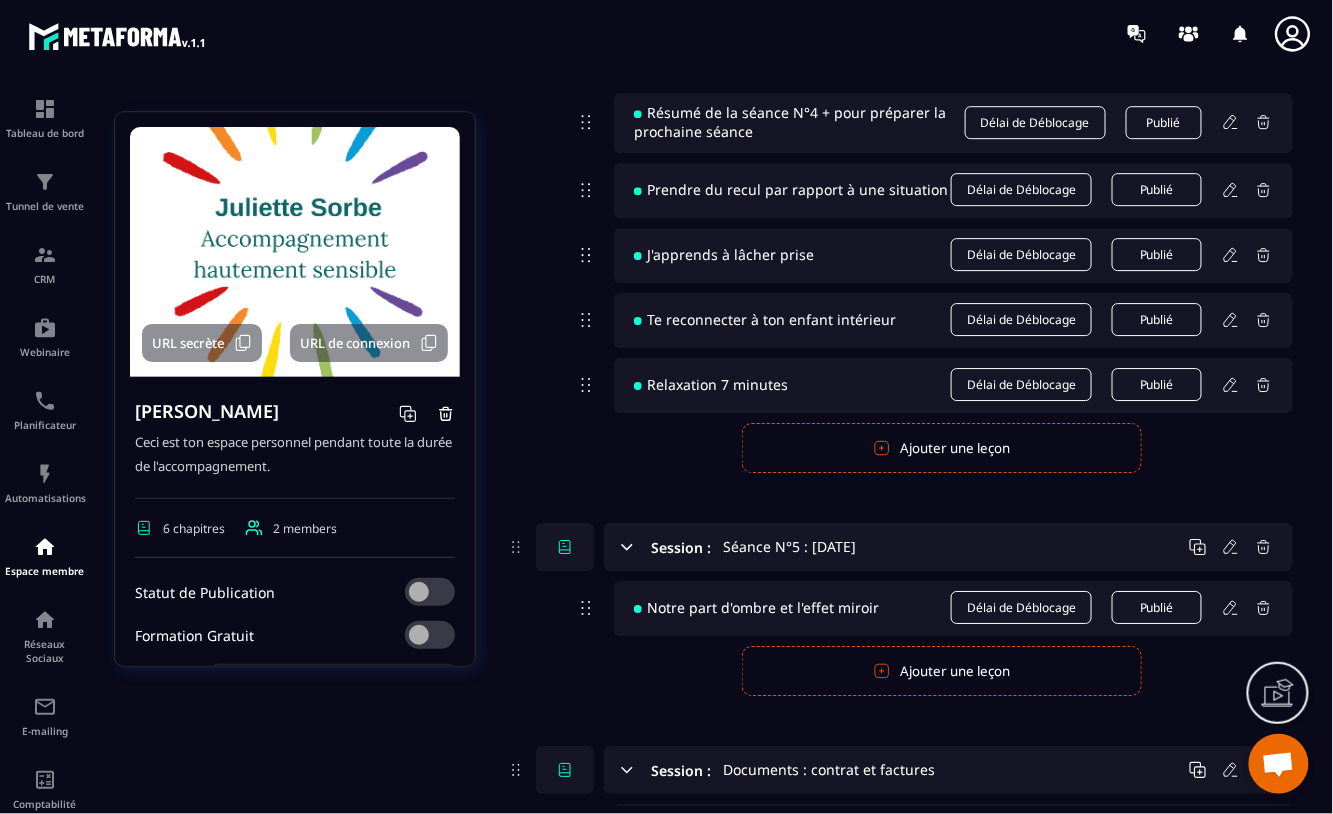 click on "Ajouter une leçon" at bounding box center (942, 671) 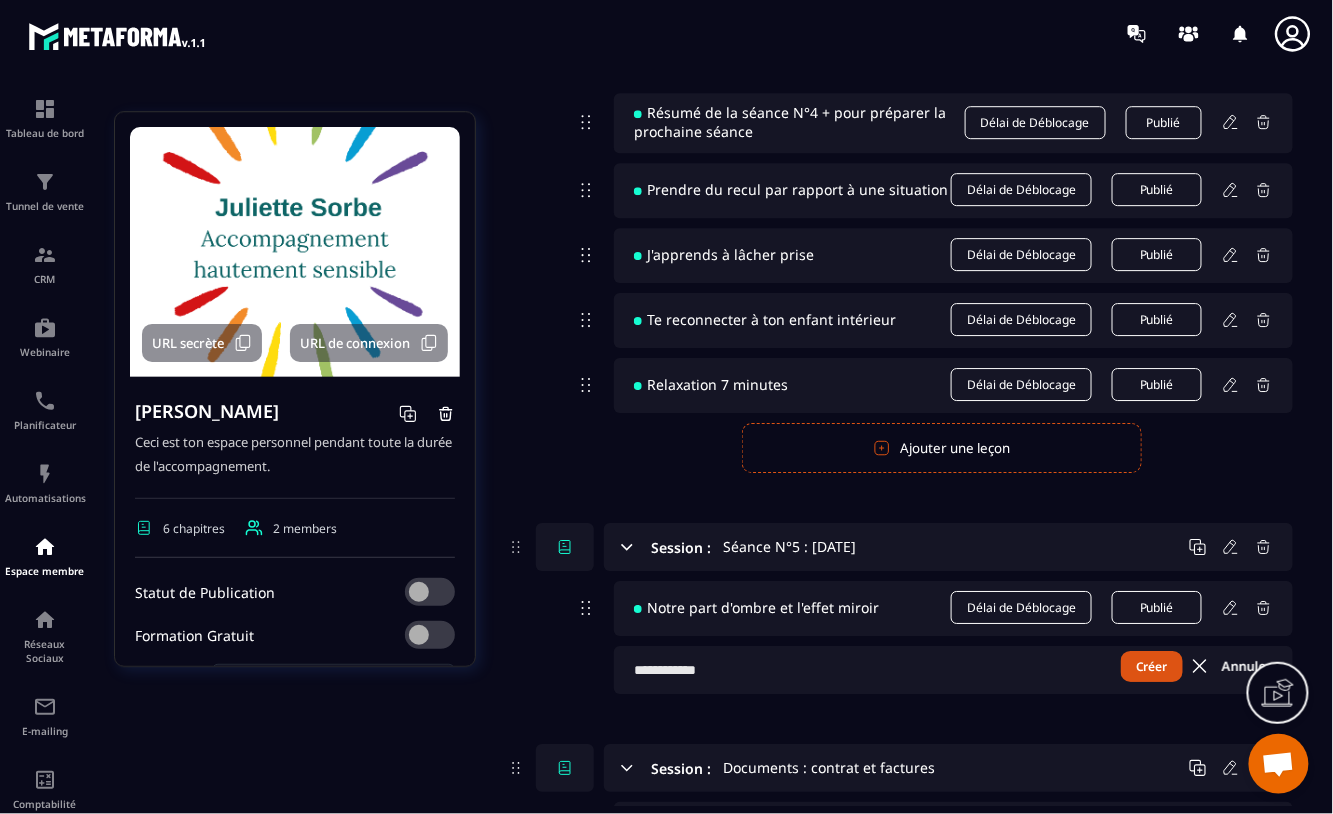 click at bounding box center [953, 670] 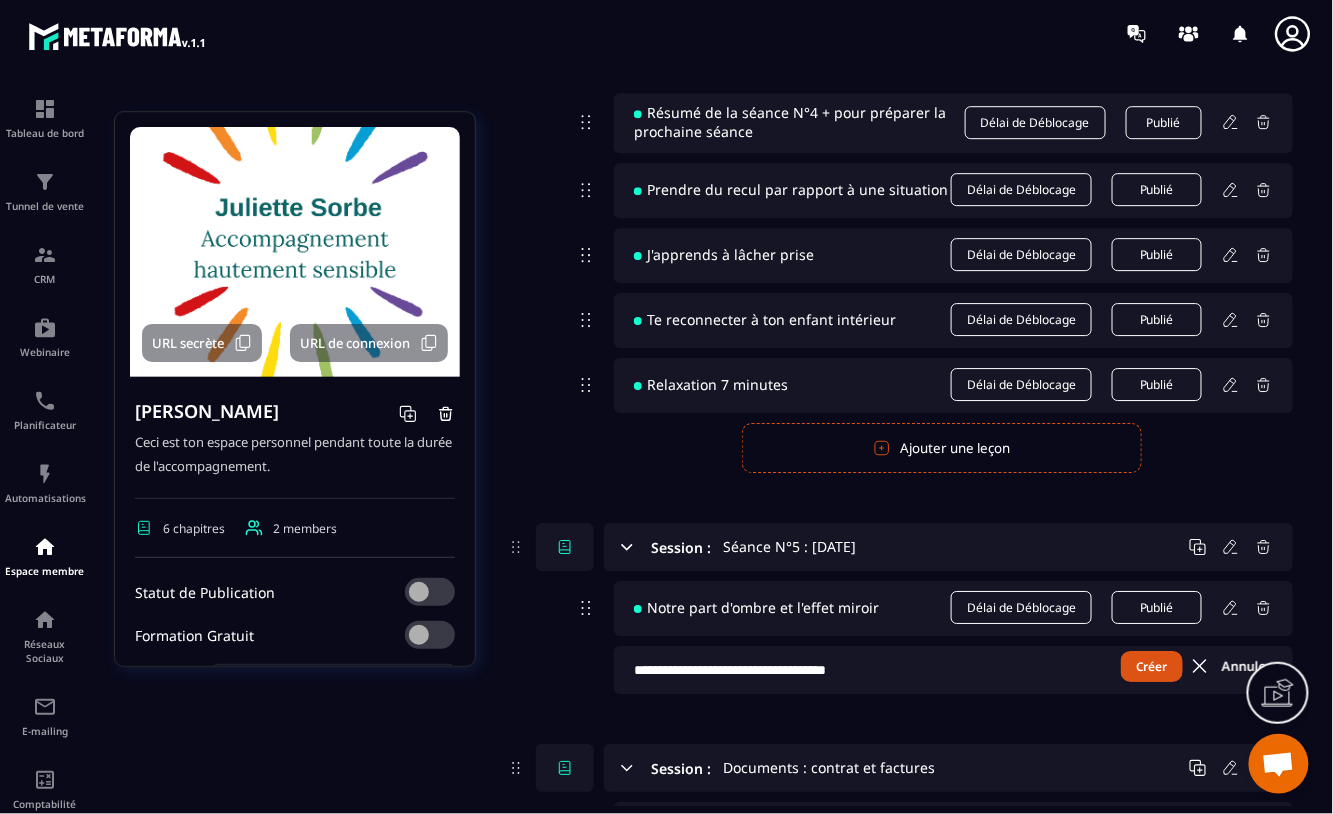 type on "**********" 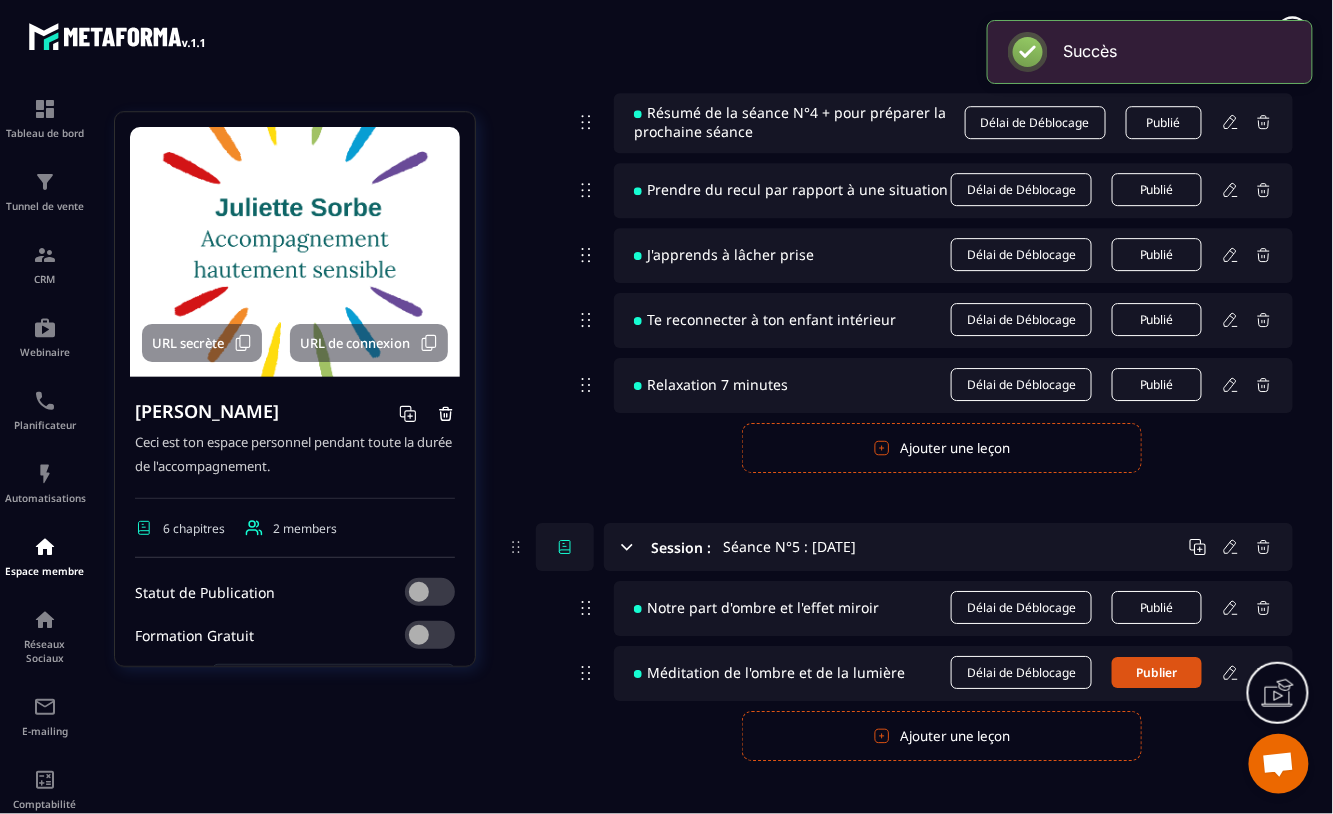 click 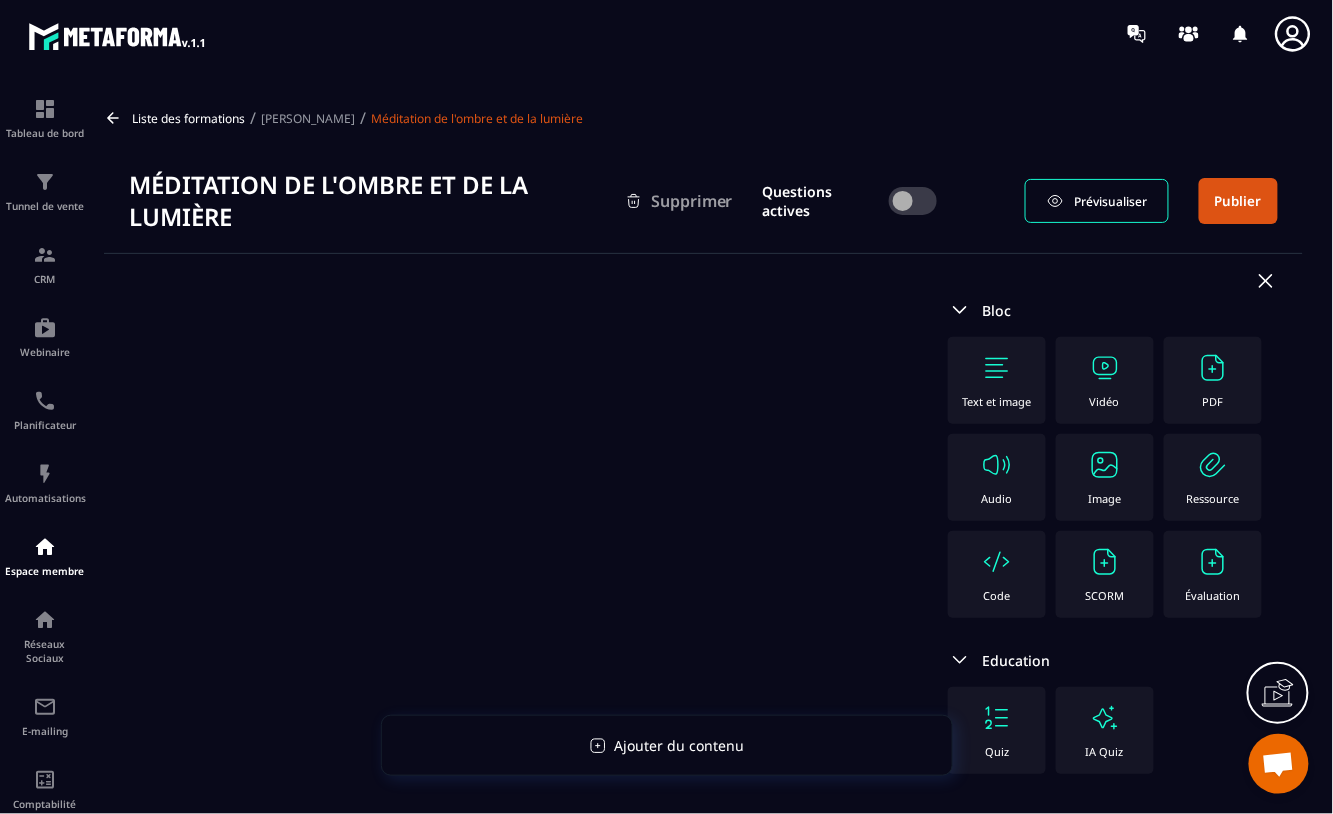 click at bounding box center (997, 465) 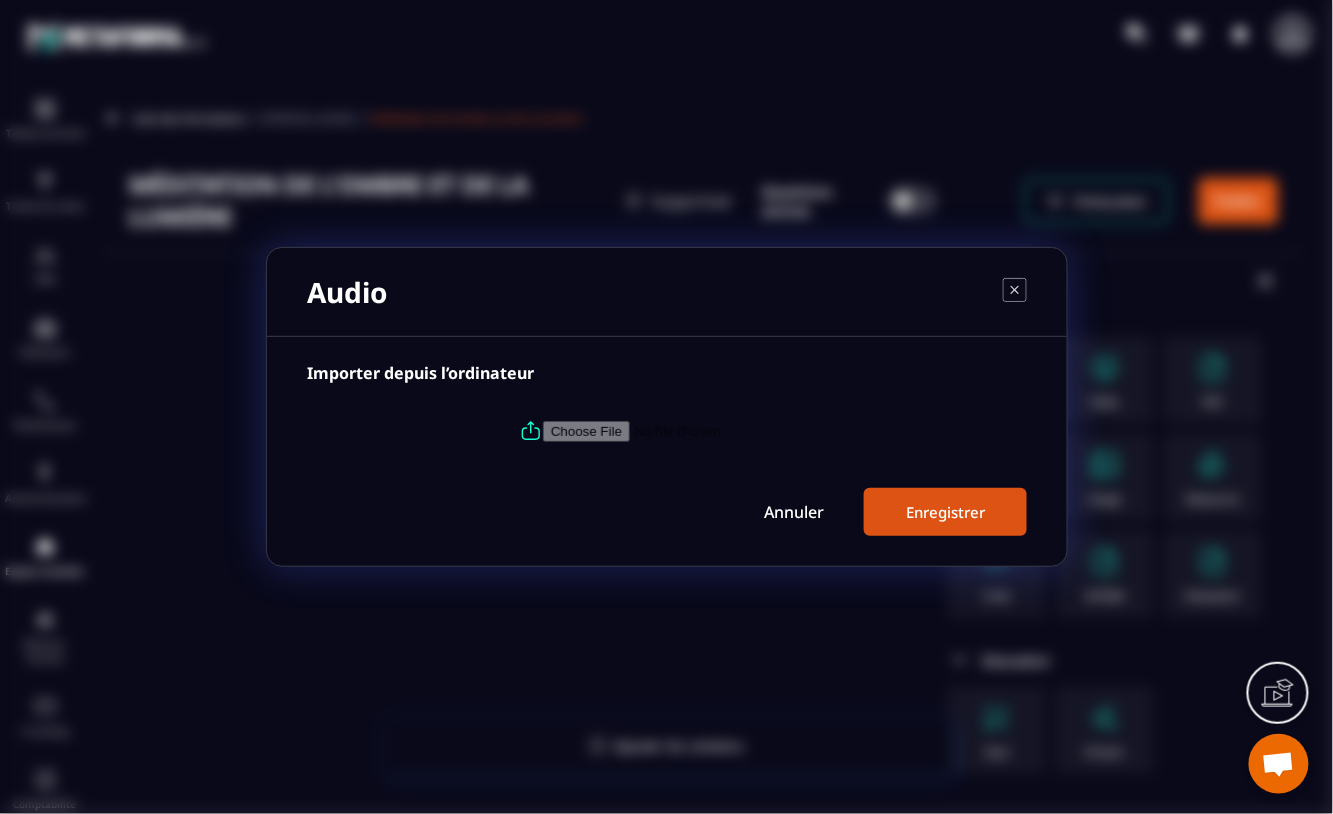 click at bounding box center [679, 431] 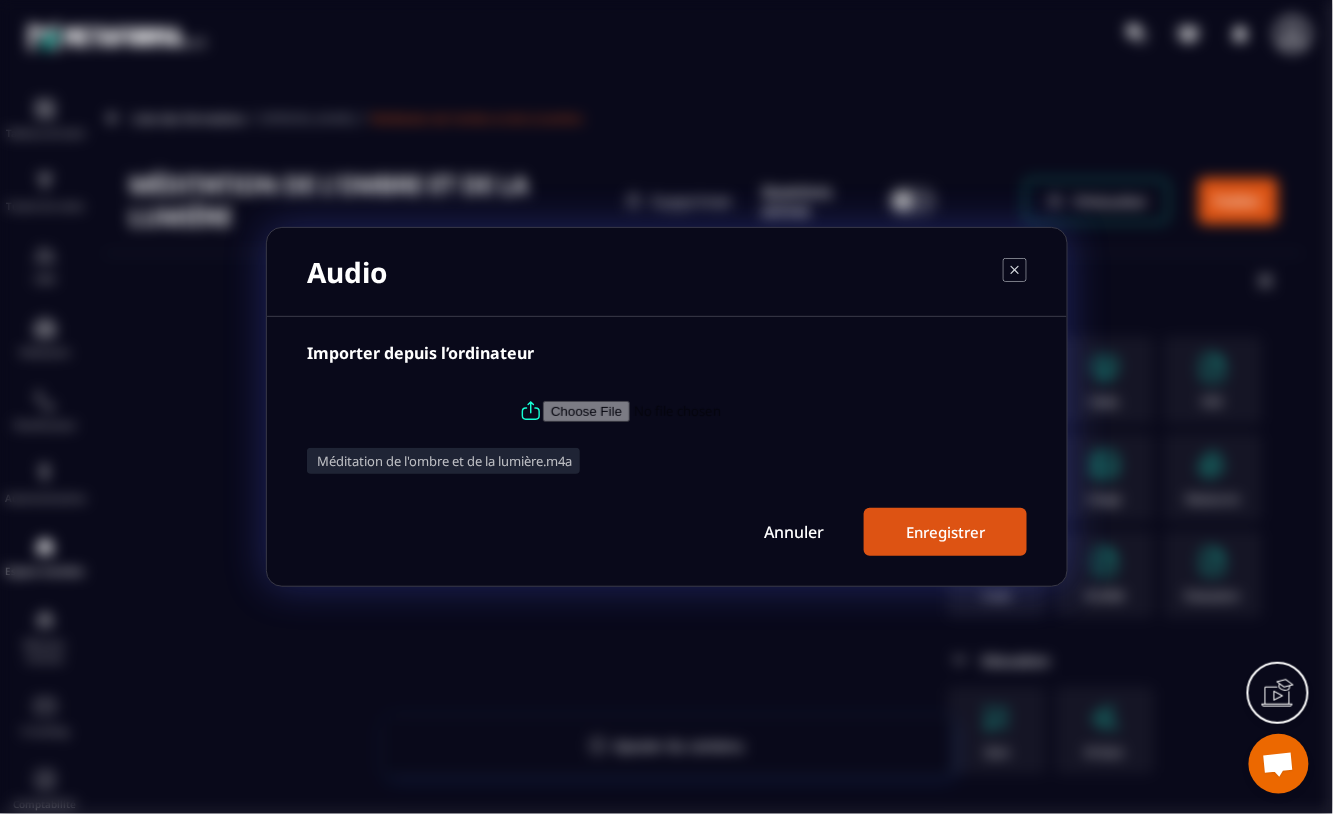click on "Enregistrer" at bounding box center (945, 532) 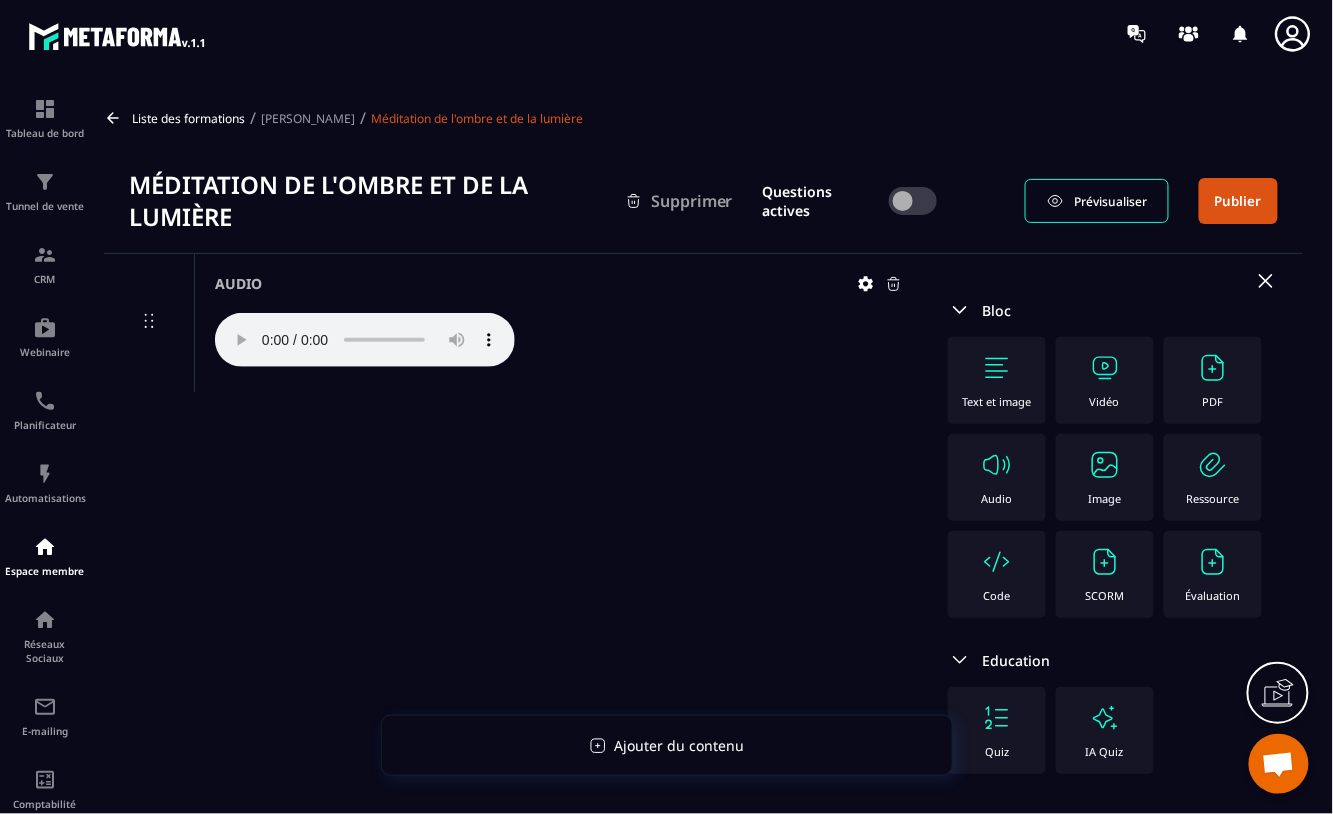 click at bounding box center [913, 201] 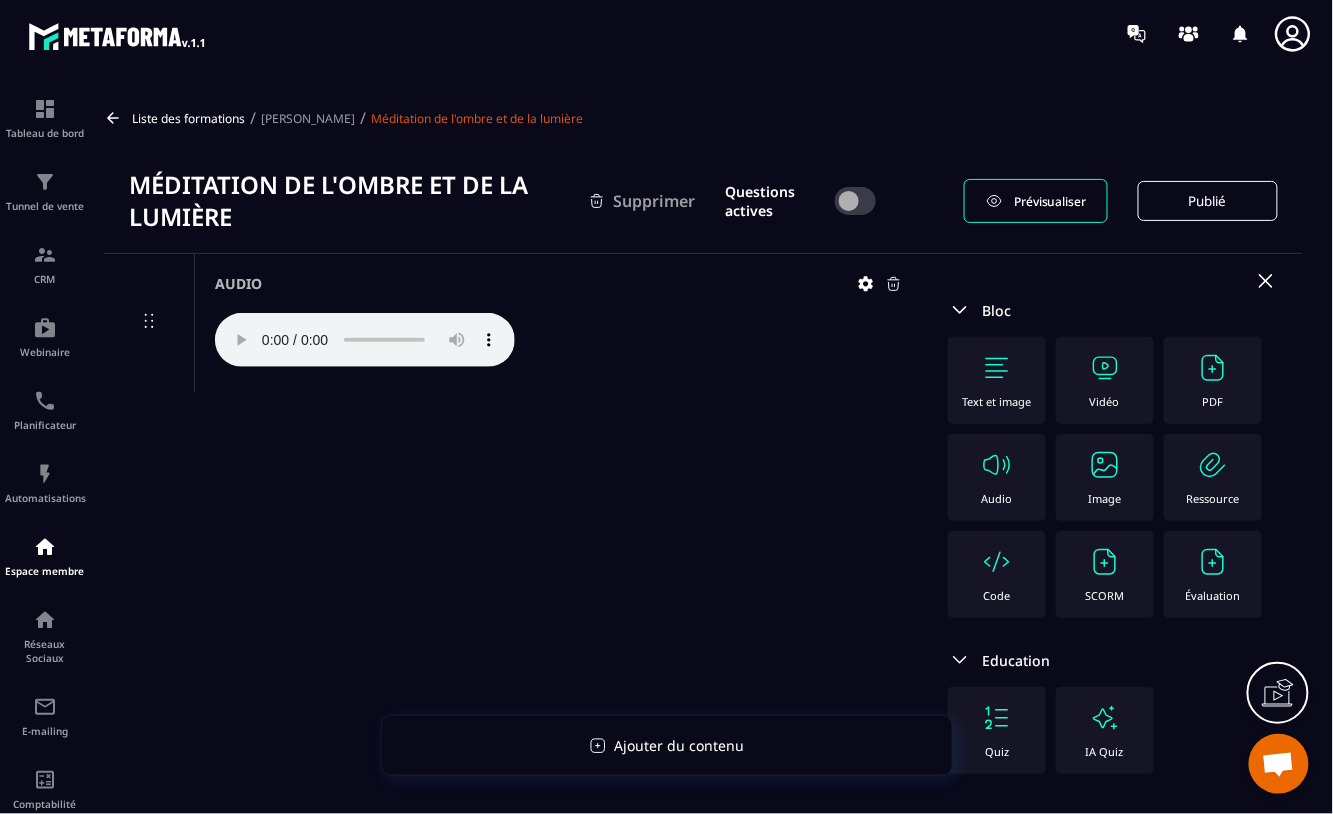 click on "Prévisualiser" at bounding box center (1050, 201) 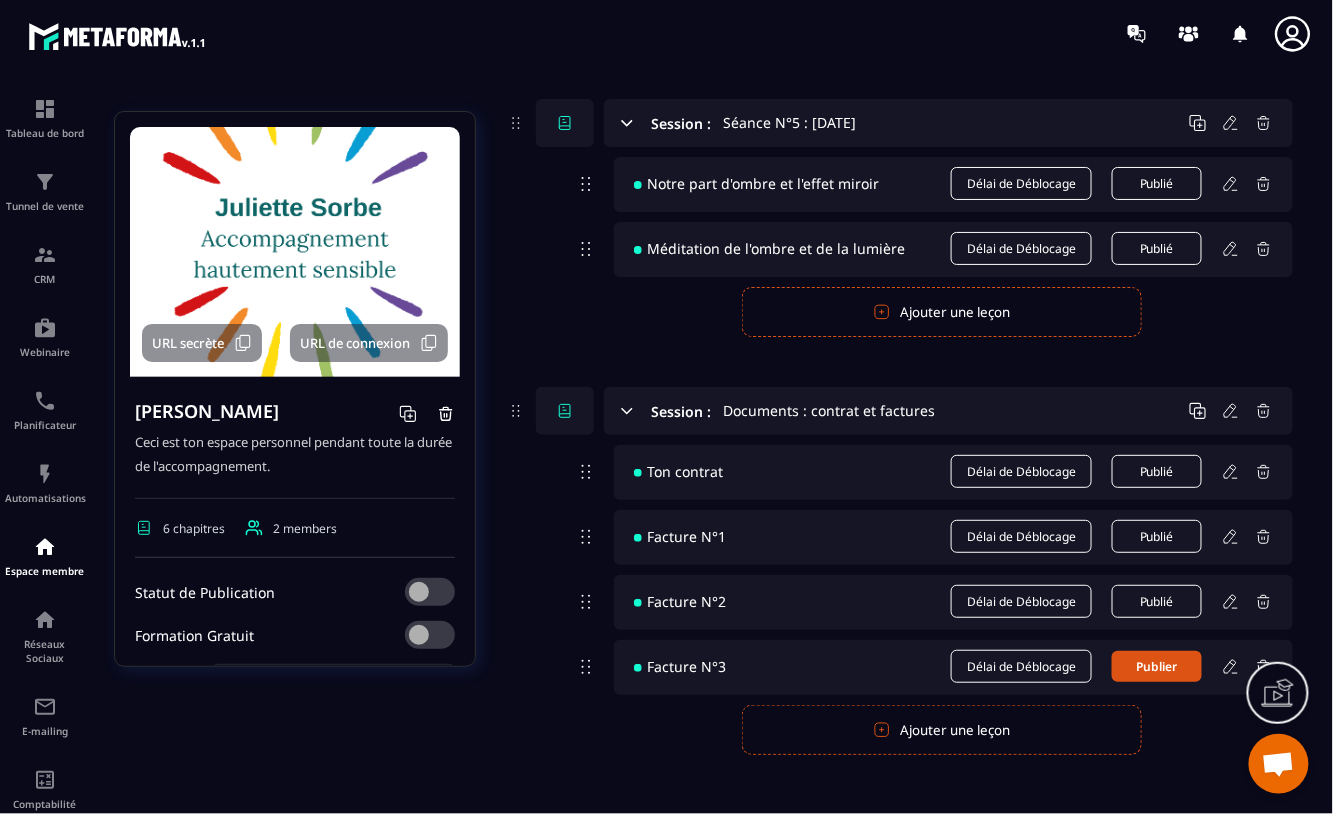 scroll, scrollTop: 2102, scrollLeft: 0, axis: vertical 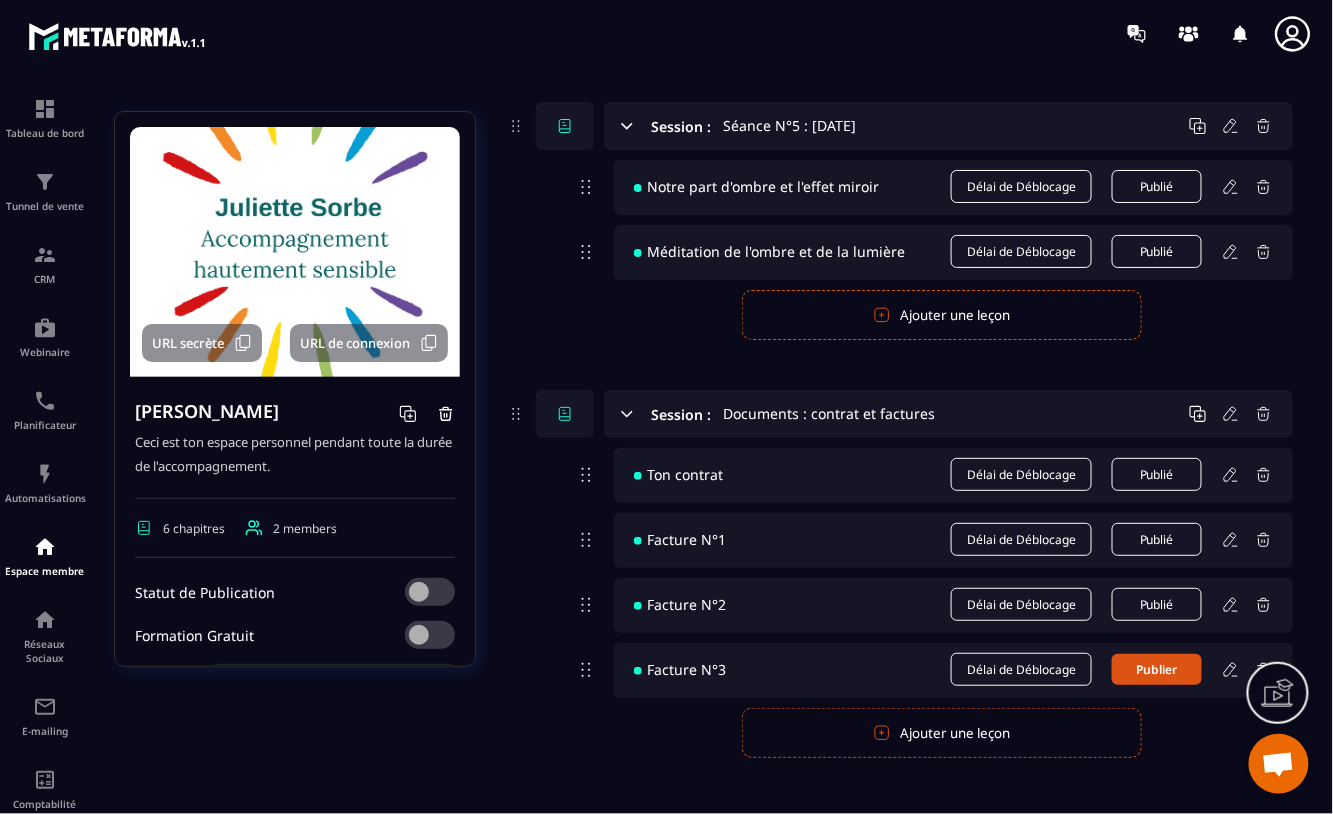 click 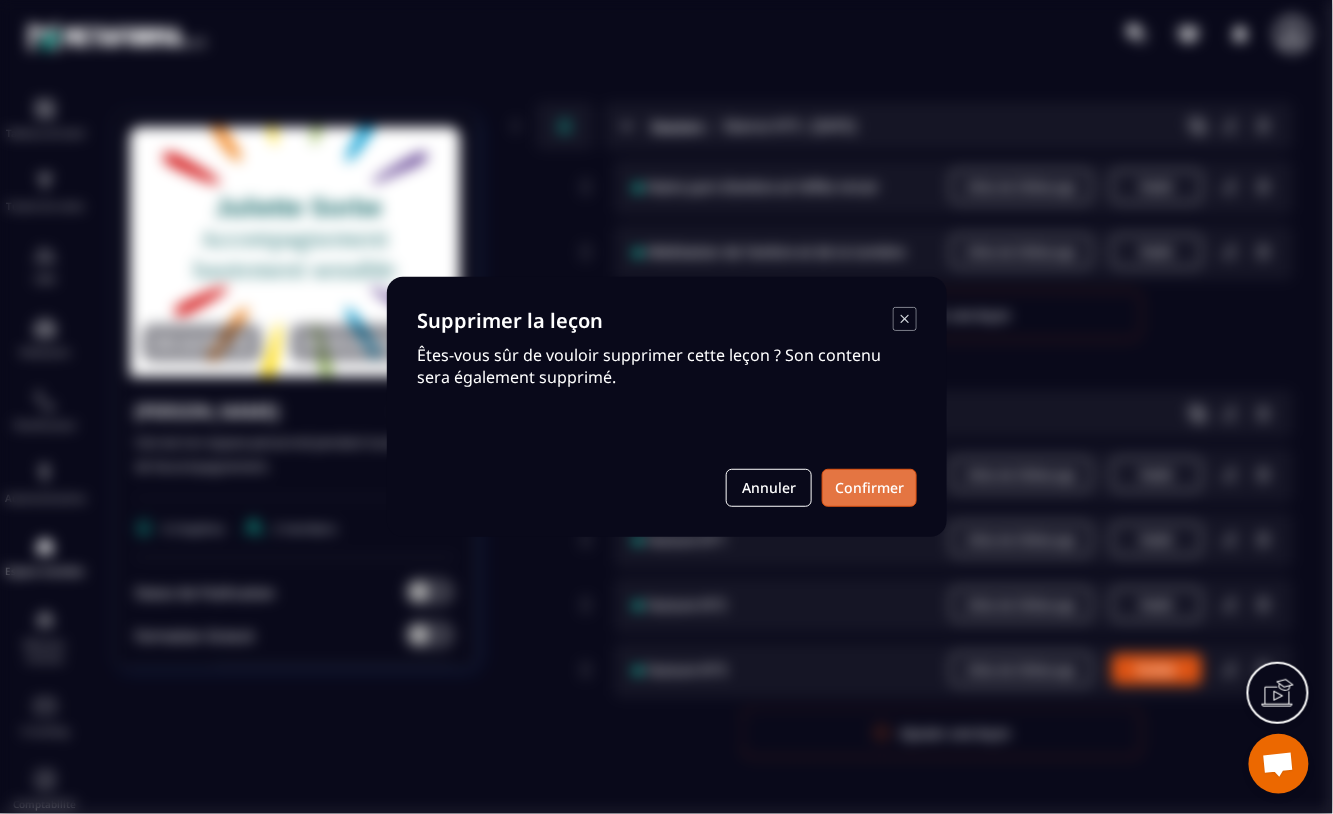 click on "Confirmer" at bounding box center [869, 488] 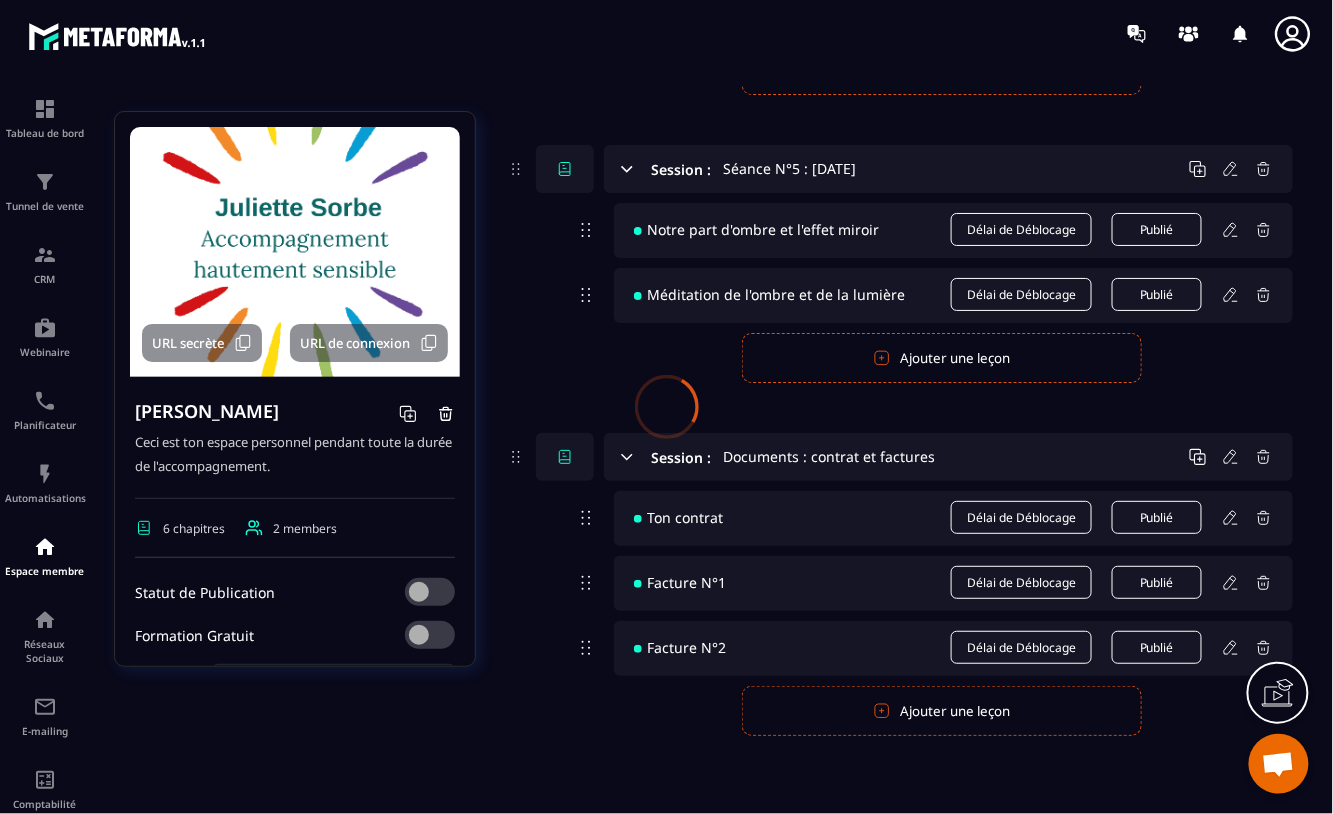 scroll, scrollTop: 2041, scrollLeft: 0, axis: vertical 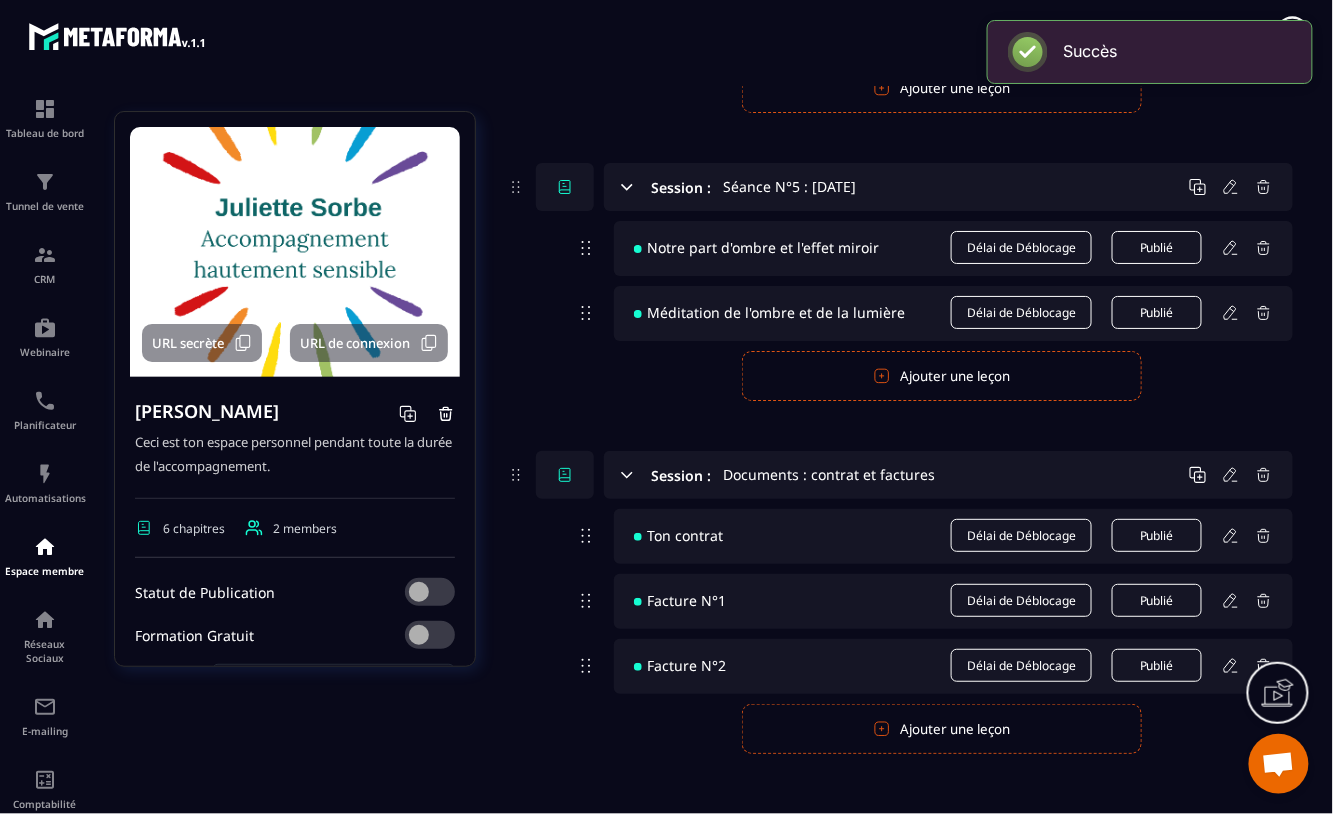 click on "Ajouter une leçon" at bounding box center [942, 729] 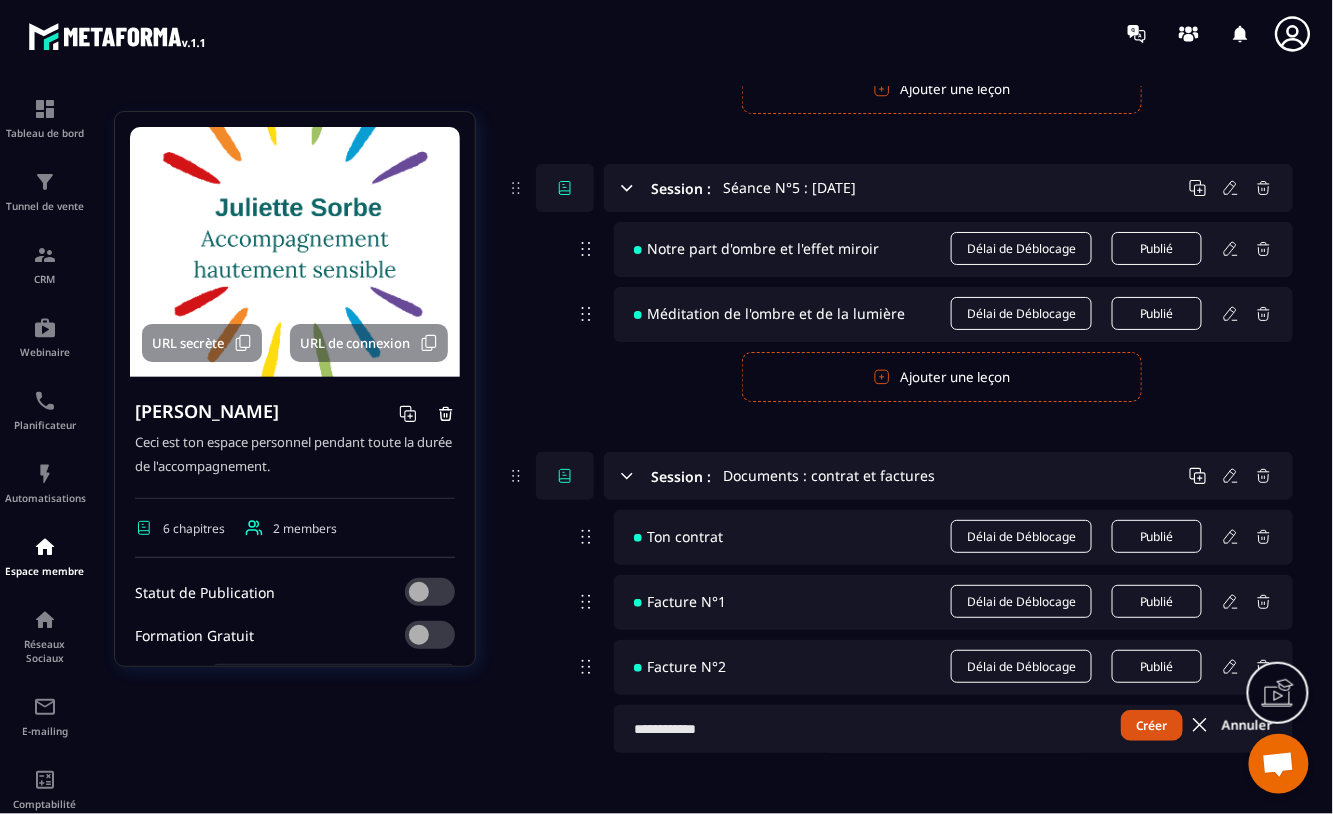click at bounding box center (953, 729) 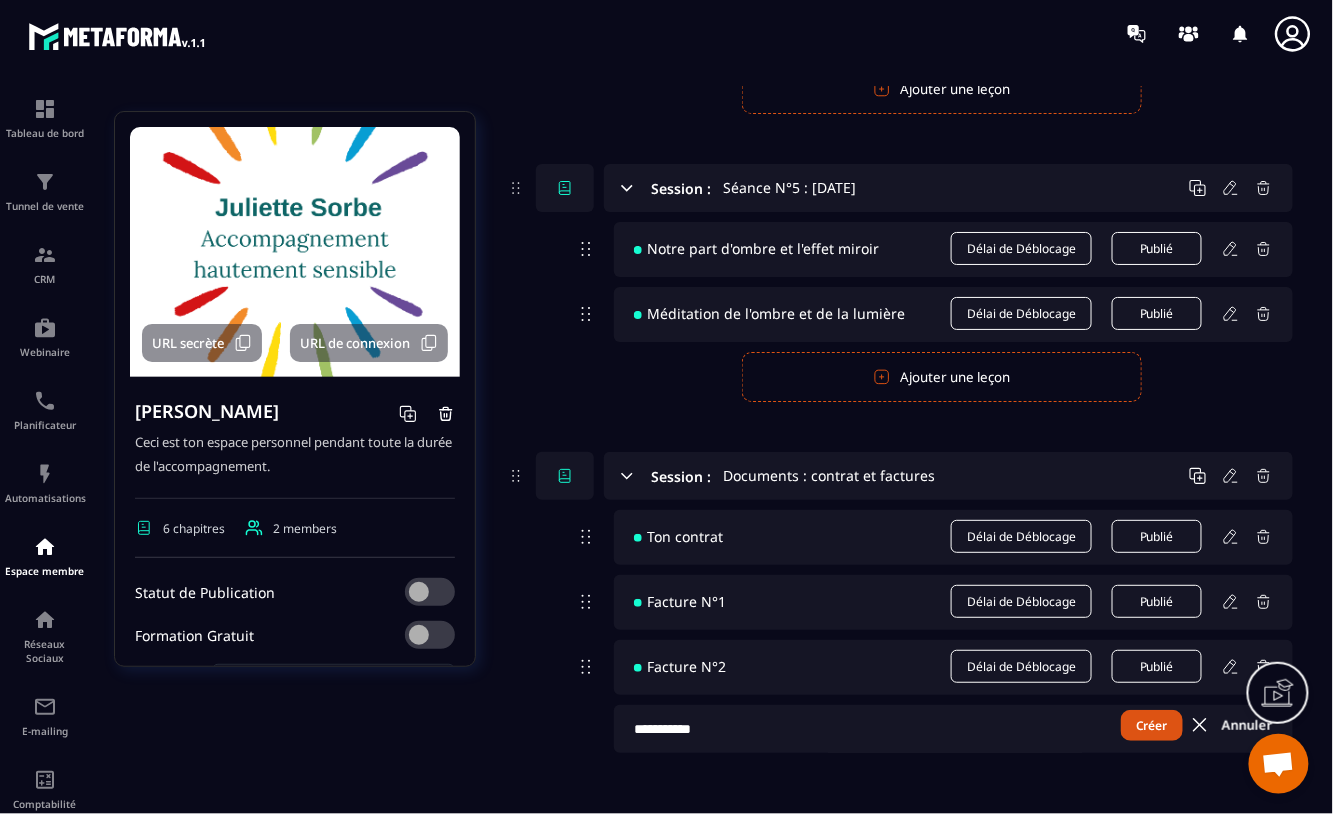 type on "**********" 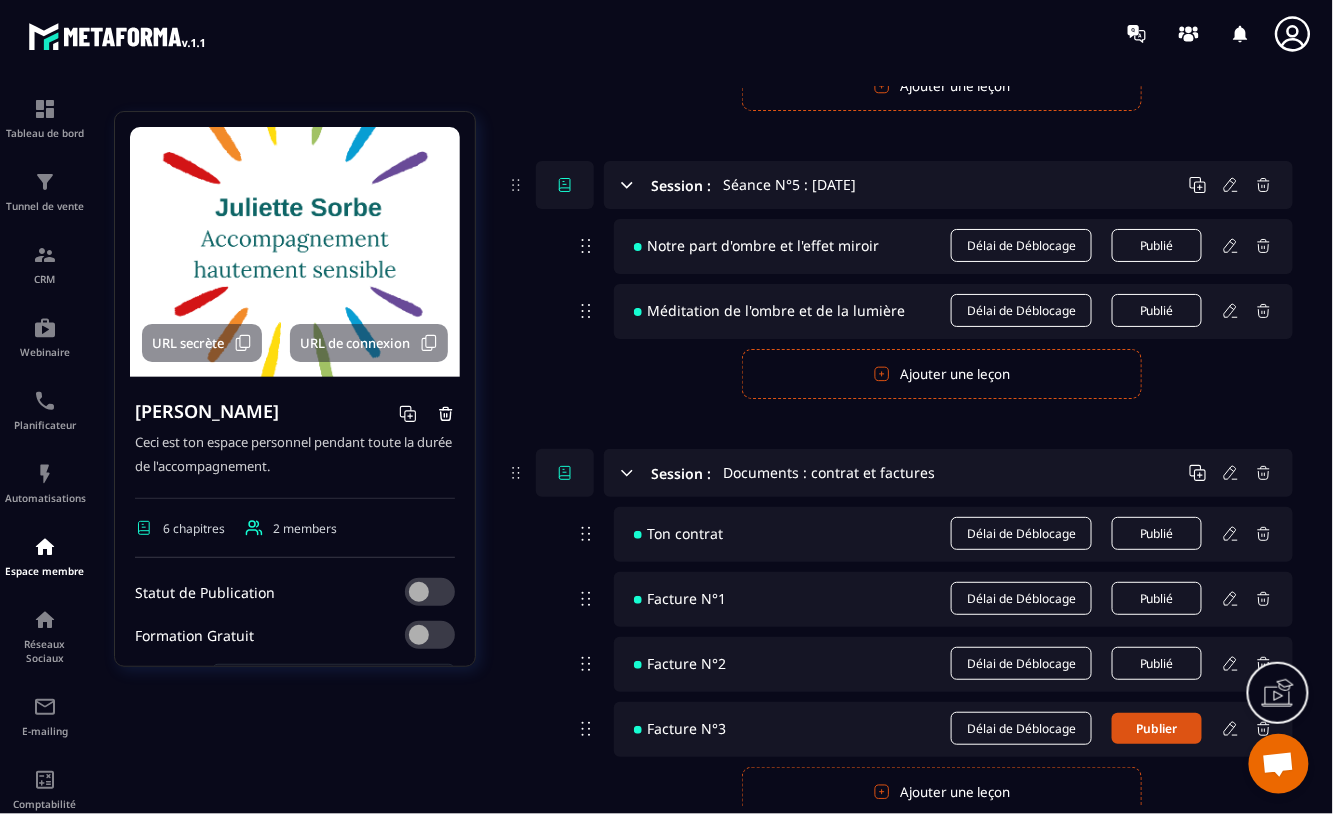 scroll, scrollTop: 2043, scrollLeft: 0, axis: vertical 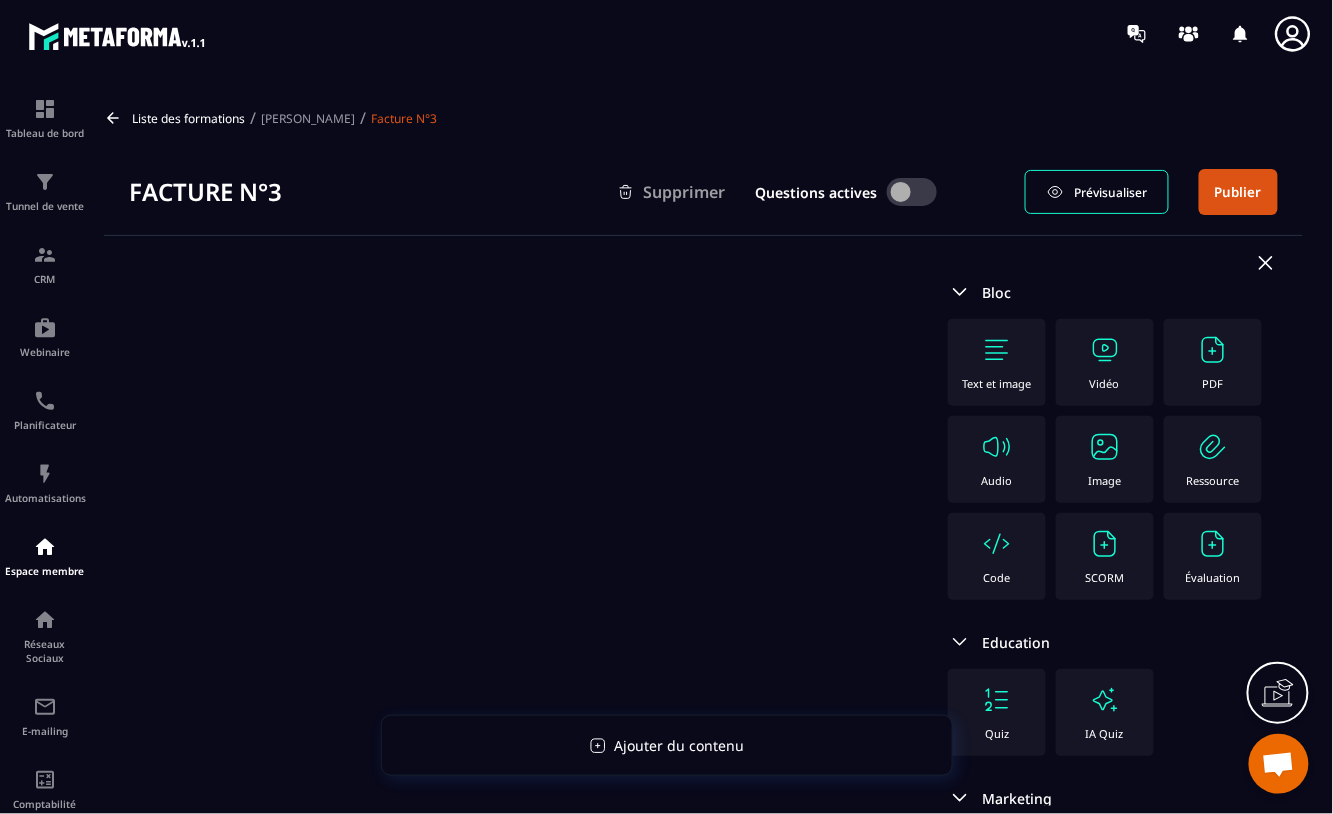 click at bounding box center [1105, 447] 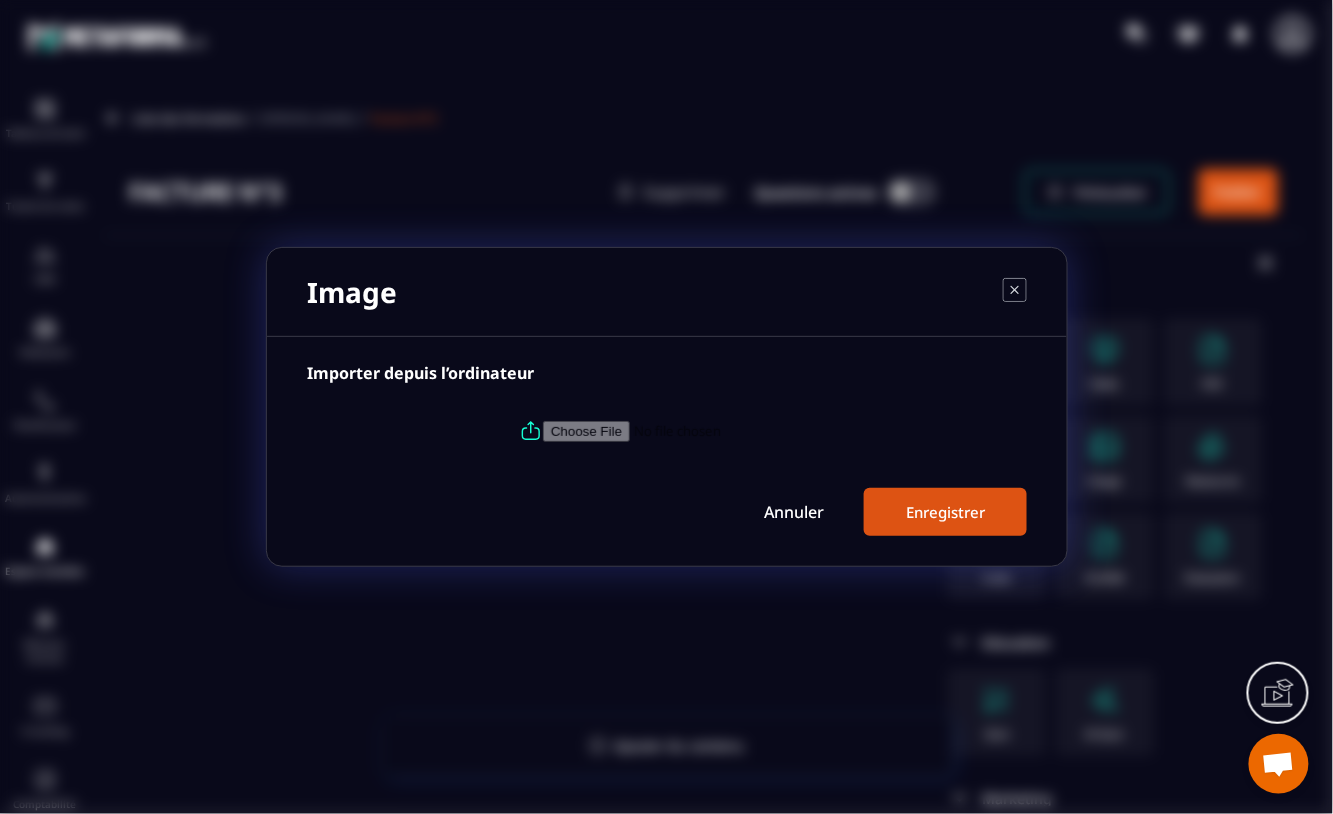 click at bounding box center [679, 431] 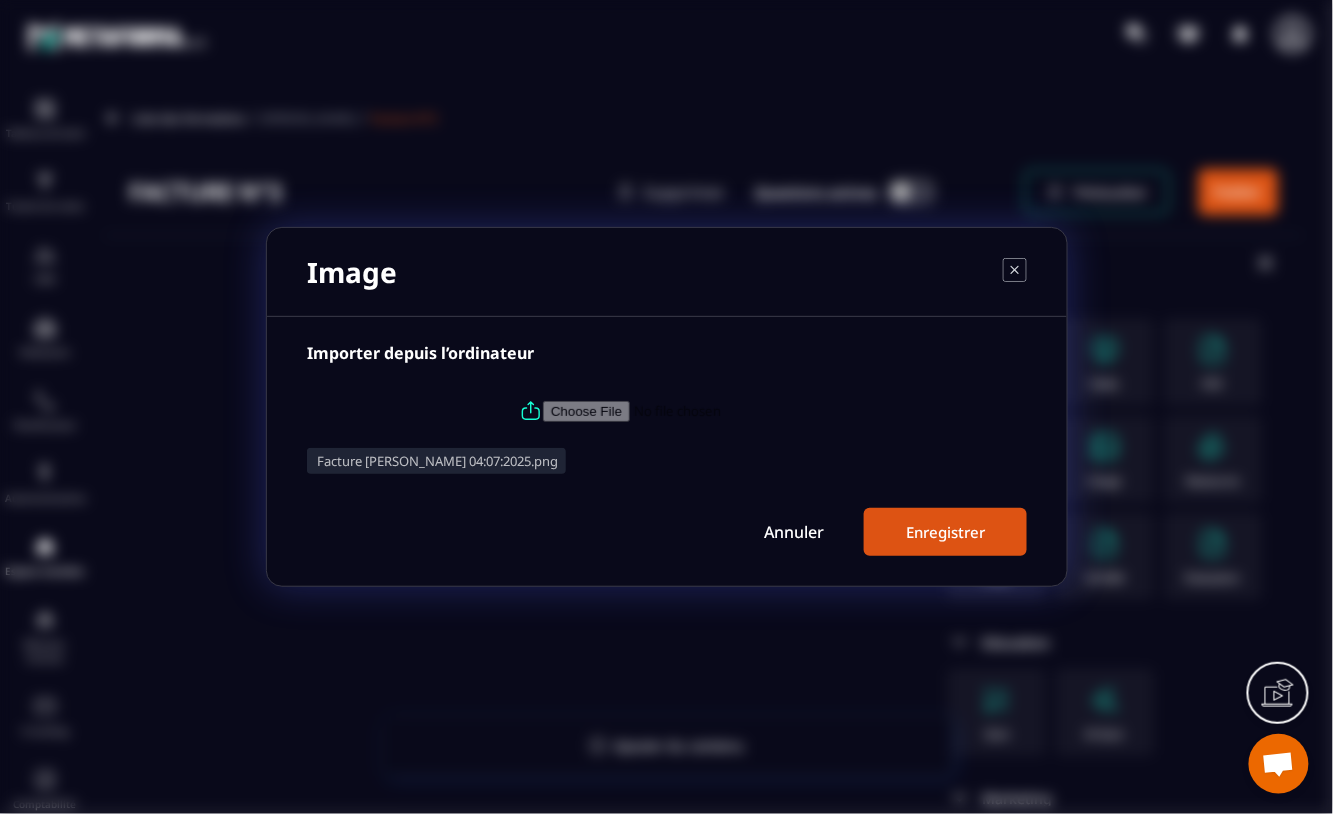 click on "Enregistrer" at bounding box center (945, 532) 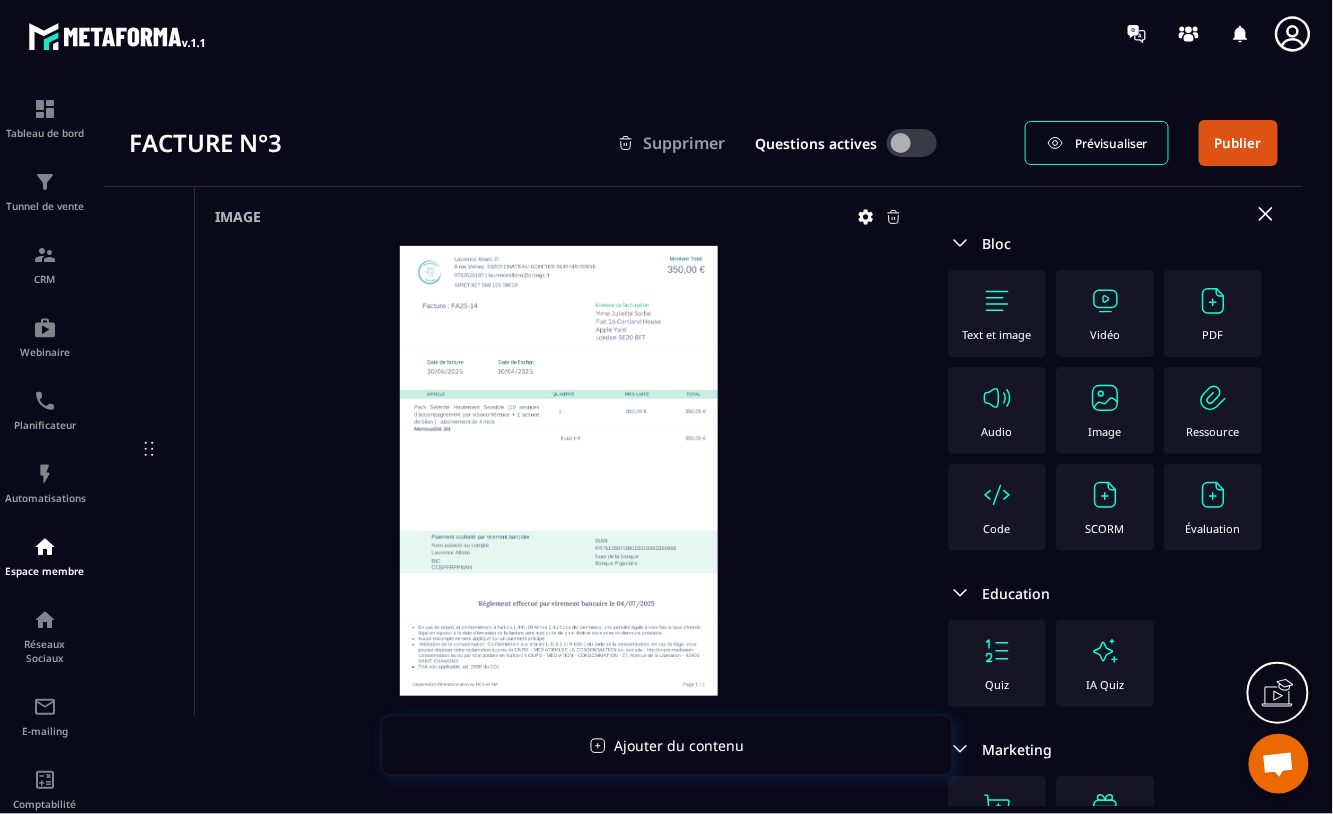 scroll, scrollTop: 0, scrollLeft: 0, axis: both 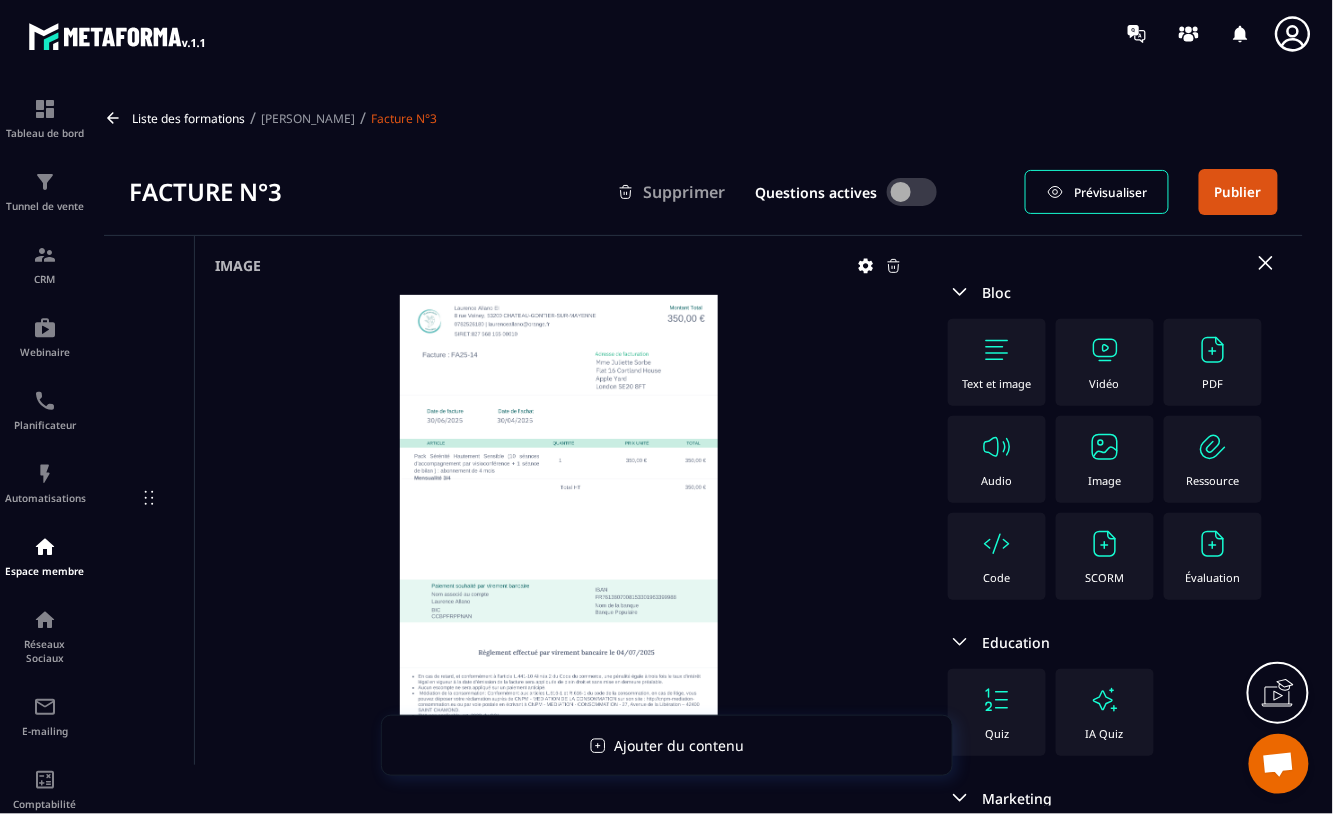 click at bounding box center (912, 192) 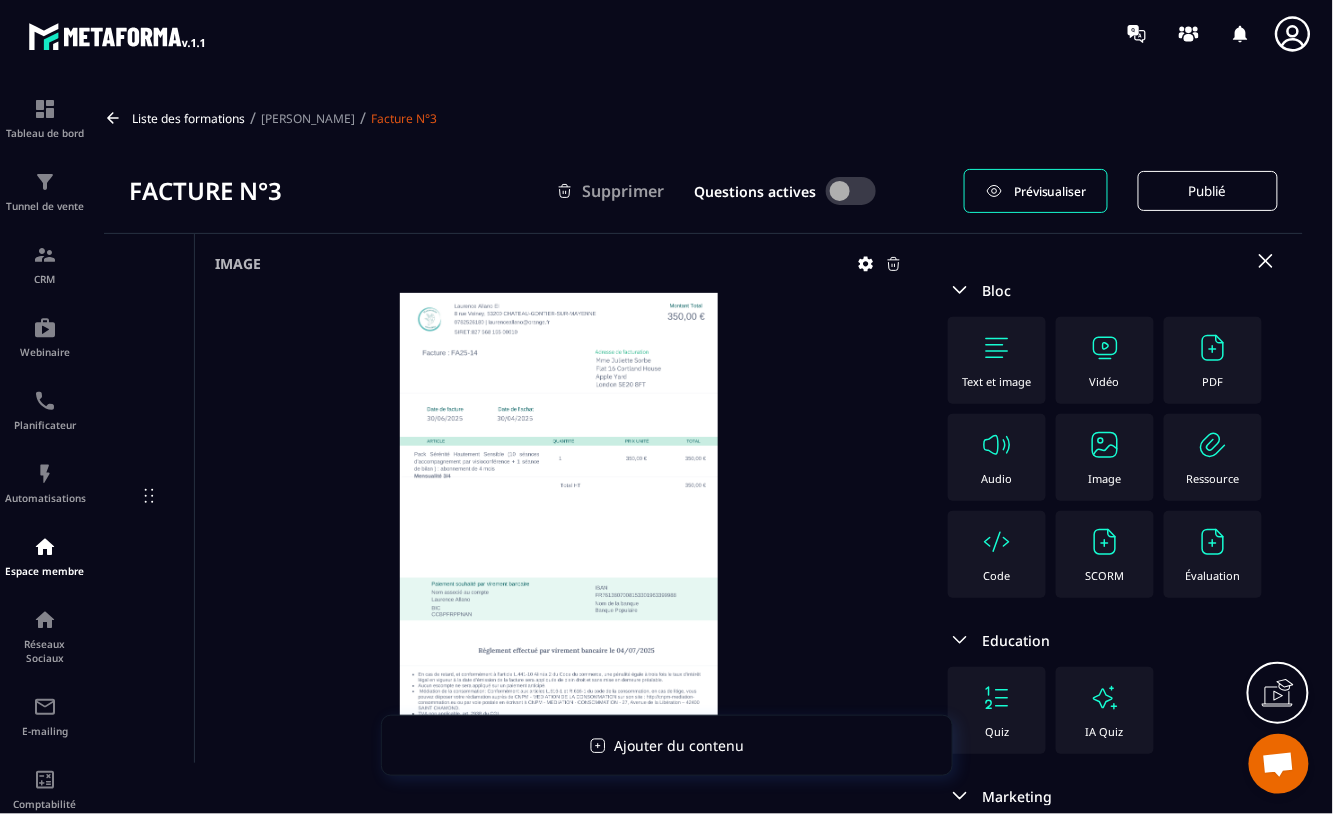 click on "[PERSON_NAME]" at bounding box center [308, 118] 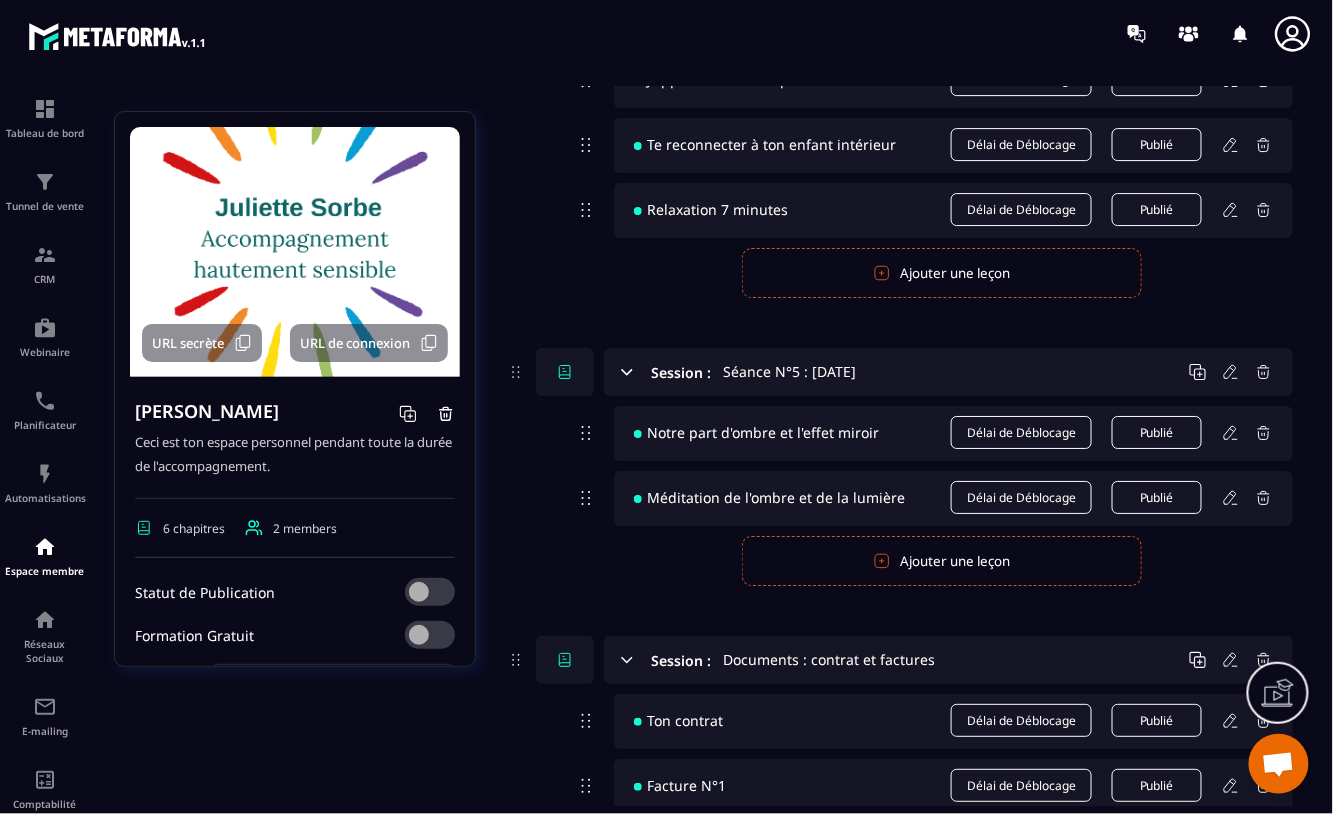 scroll, scrollTop: 2105, scrollLeft: 0, axis: vertical 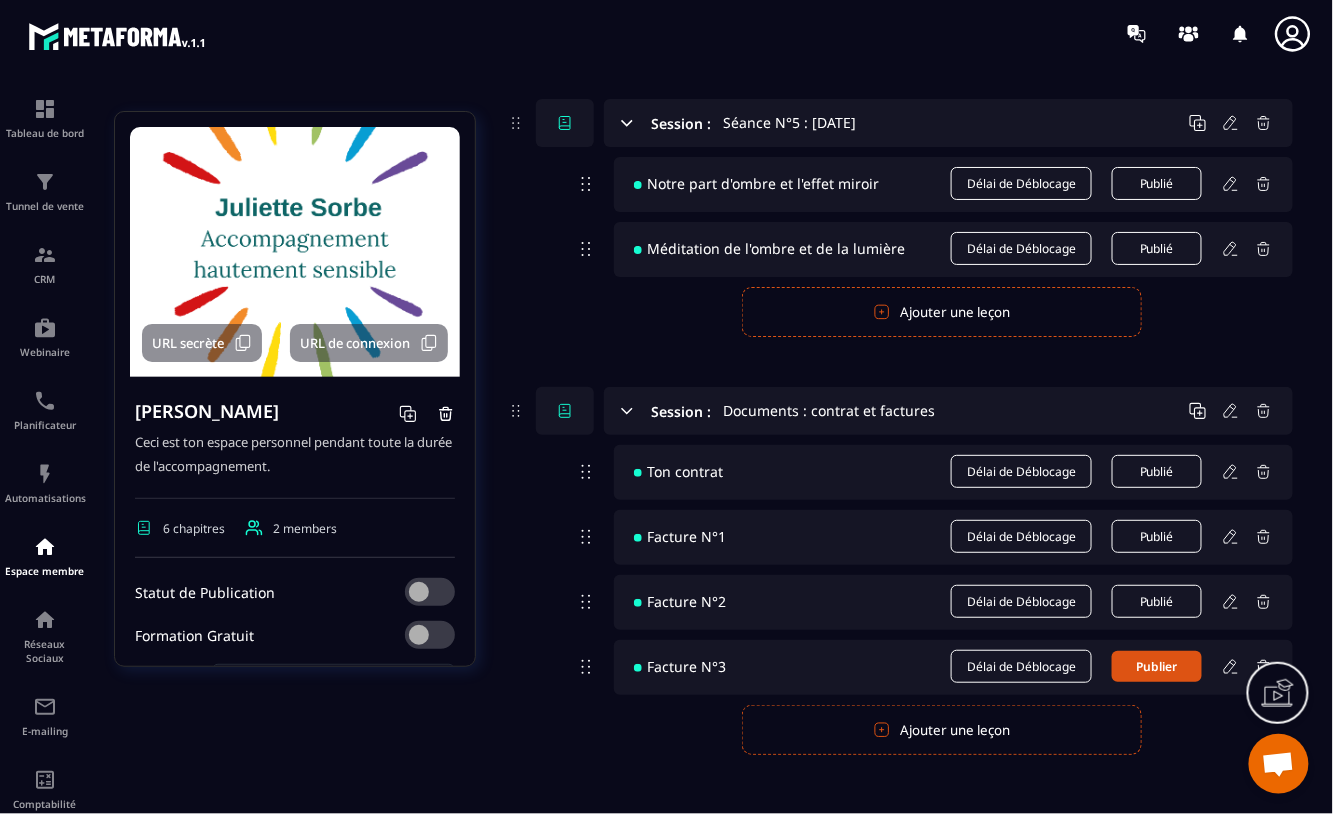 click on "Publier" at bounding box center [1157, 666] 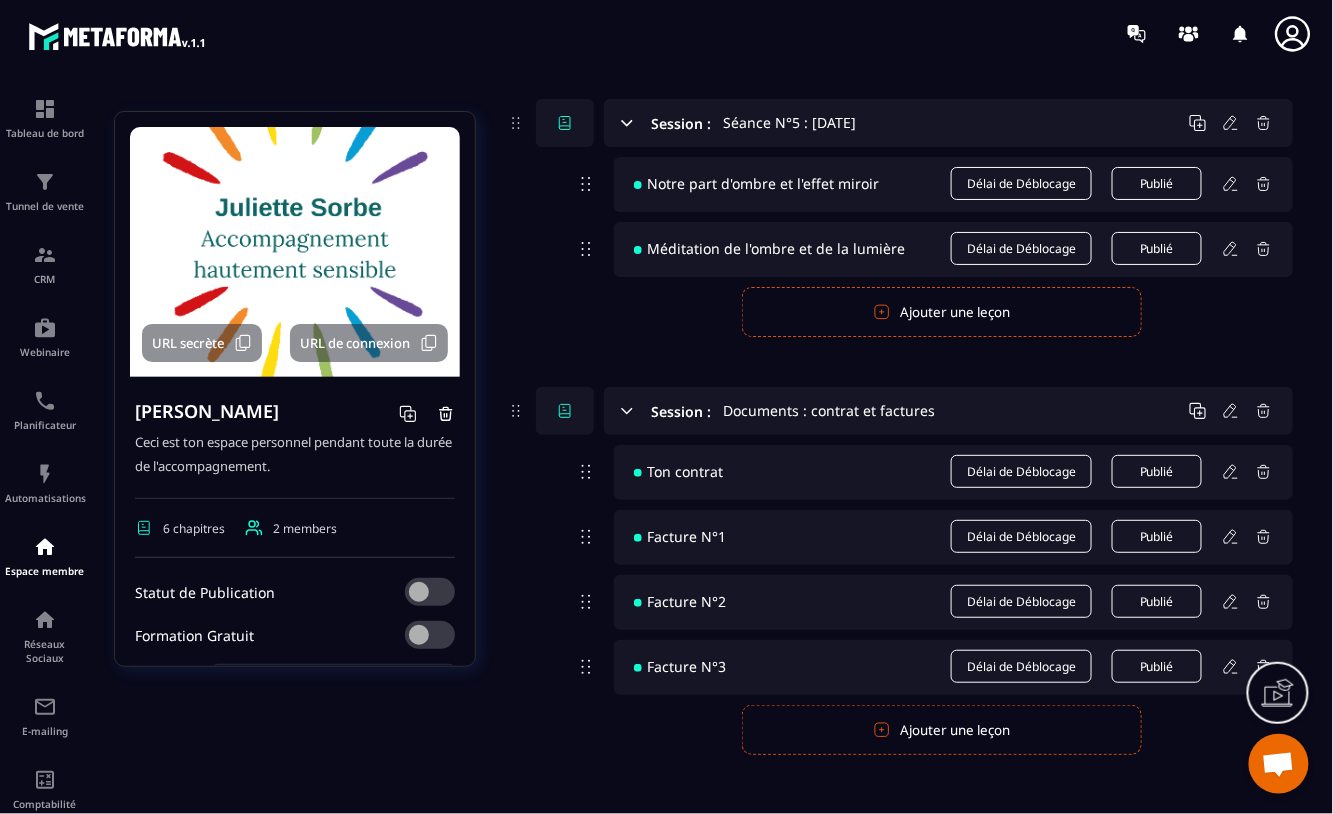 click 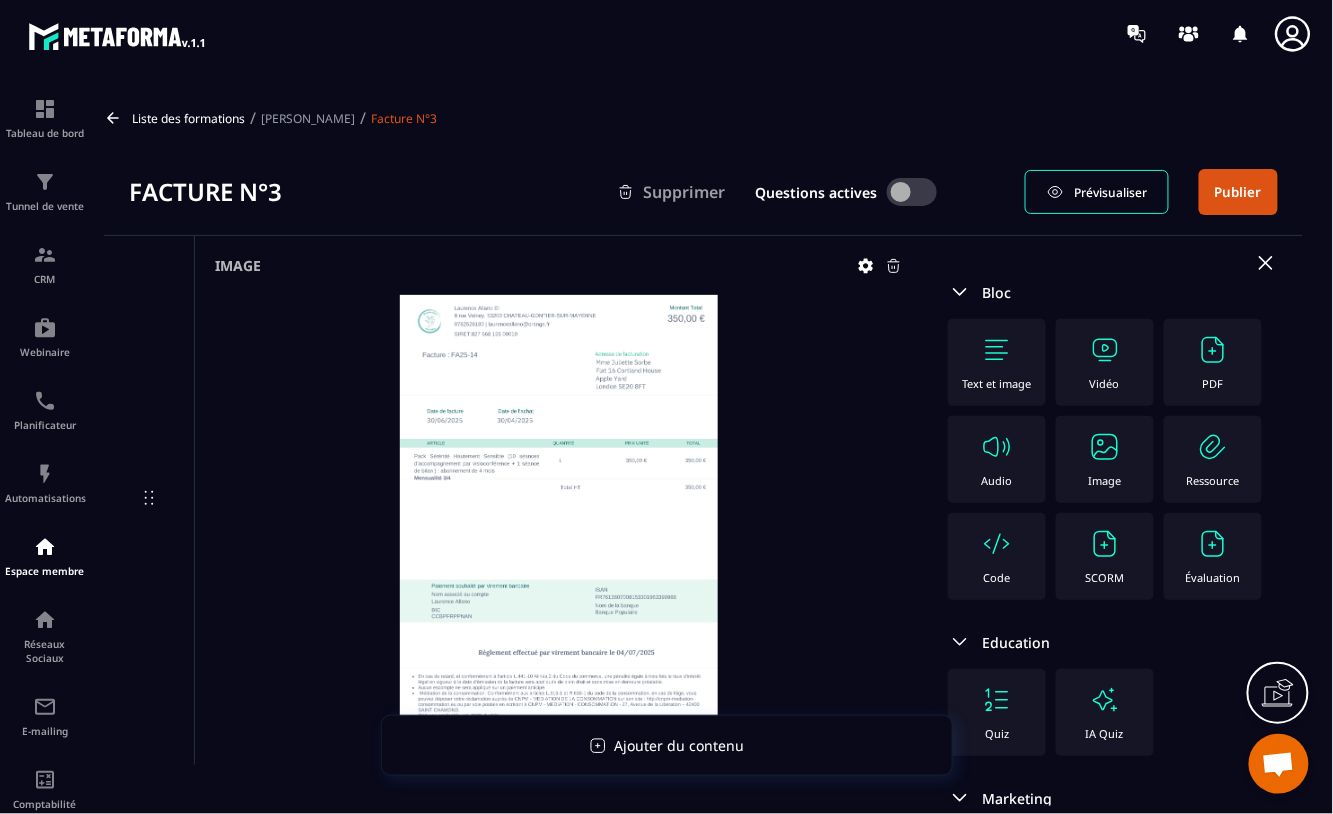 click on "[PERSON_NAME]" at bounding box center (308, 118) 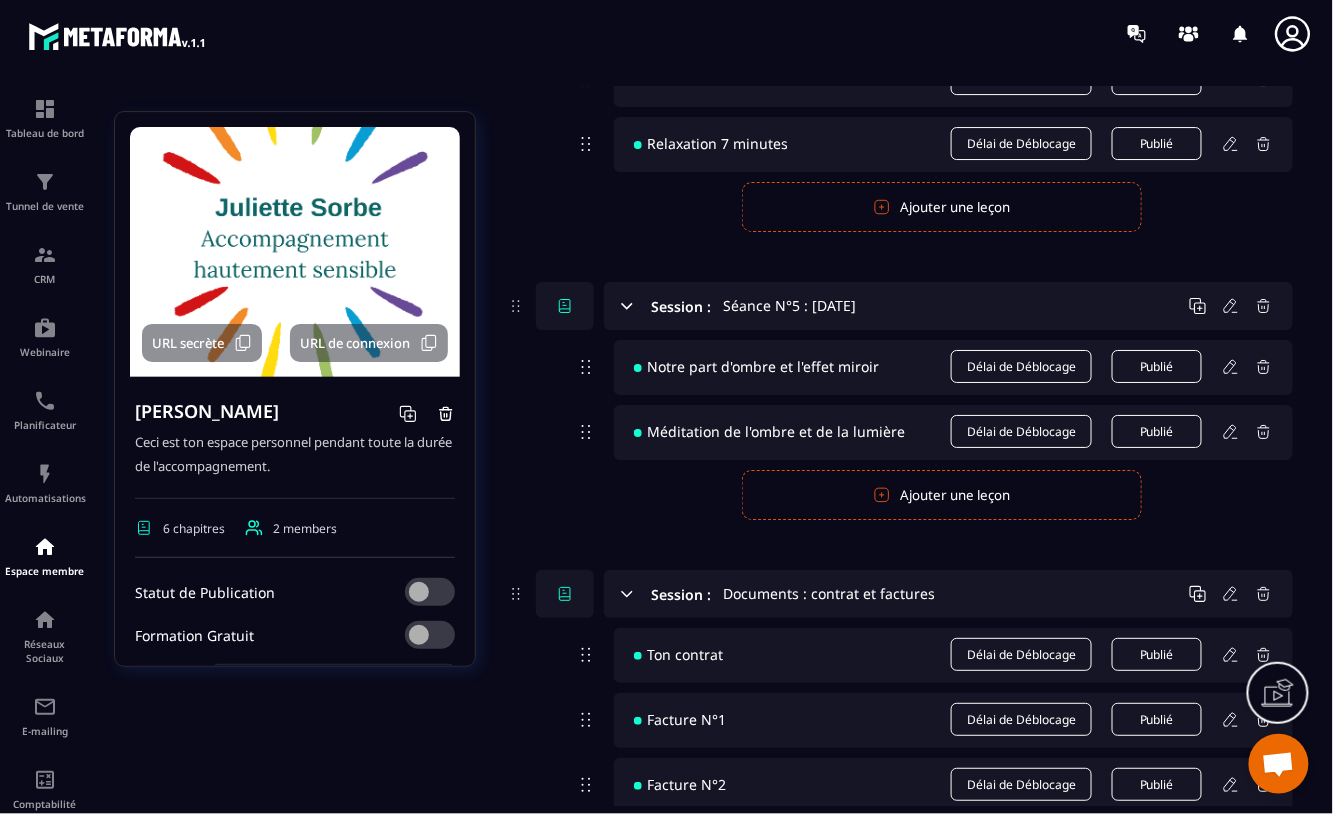 scroll, scrollTop: 1969, scrollLeft: 0, axis: vertical 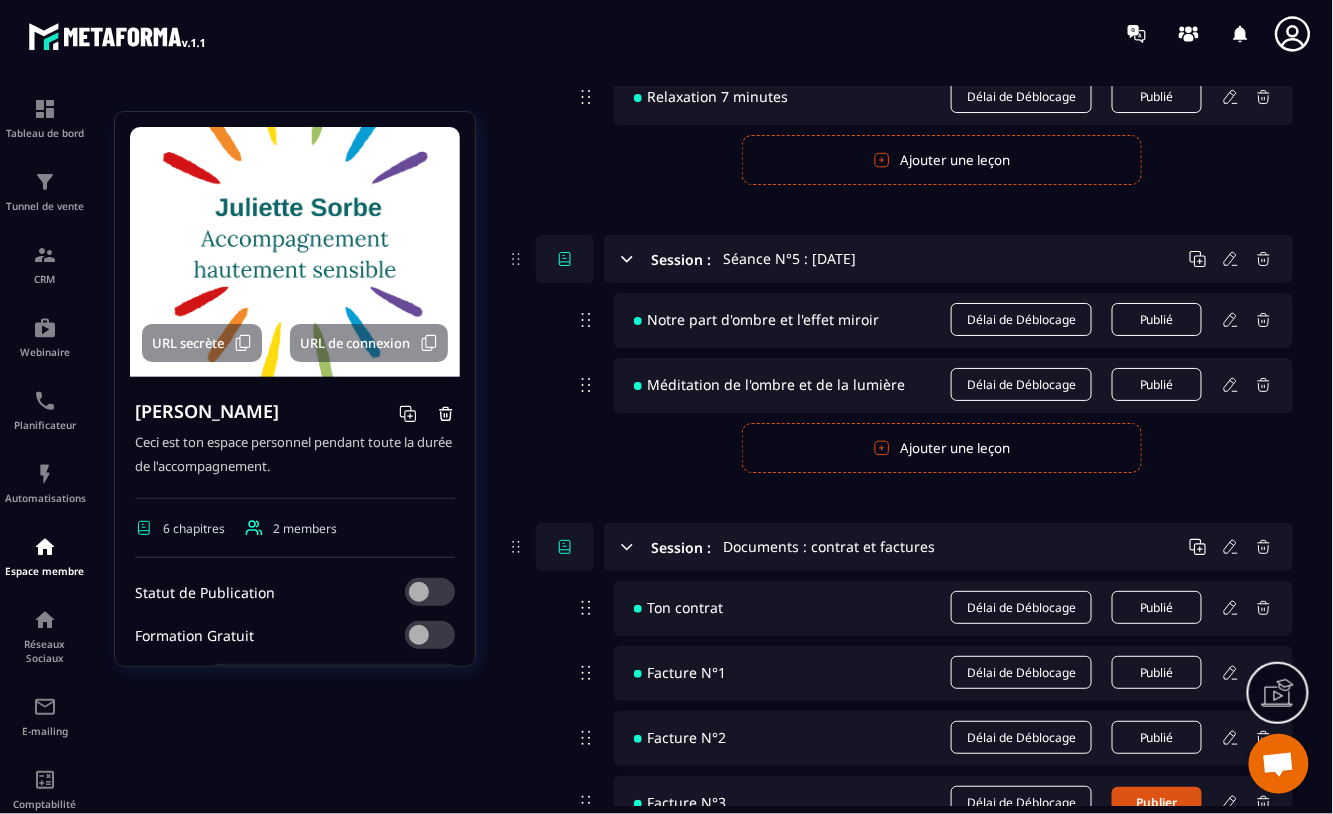 click on "Ajouter une leçon" at bounding box center (942, 448) 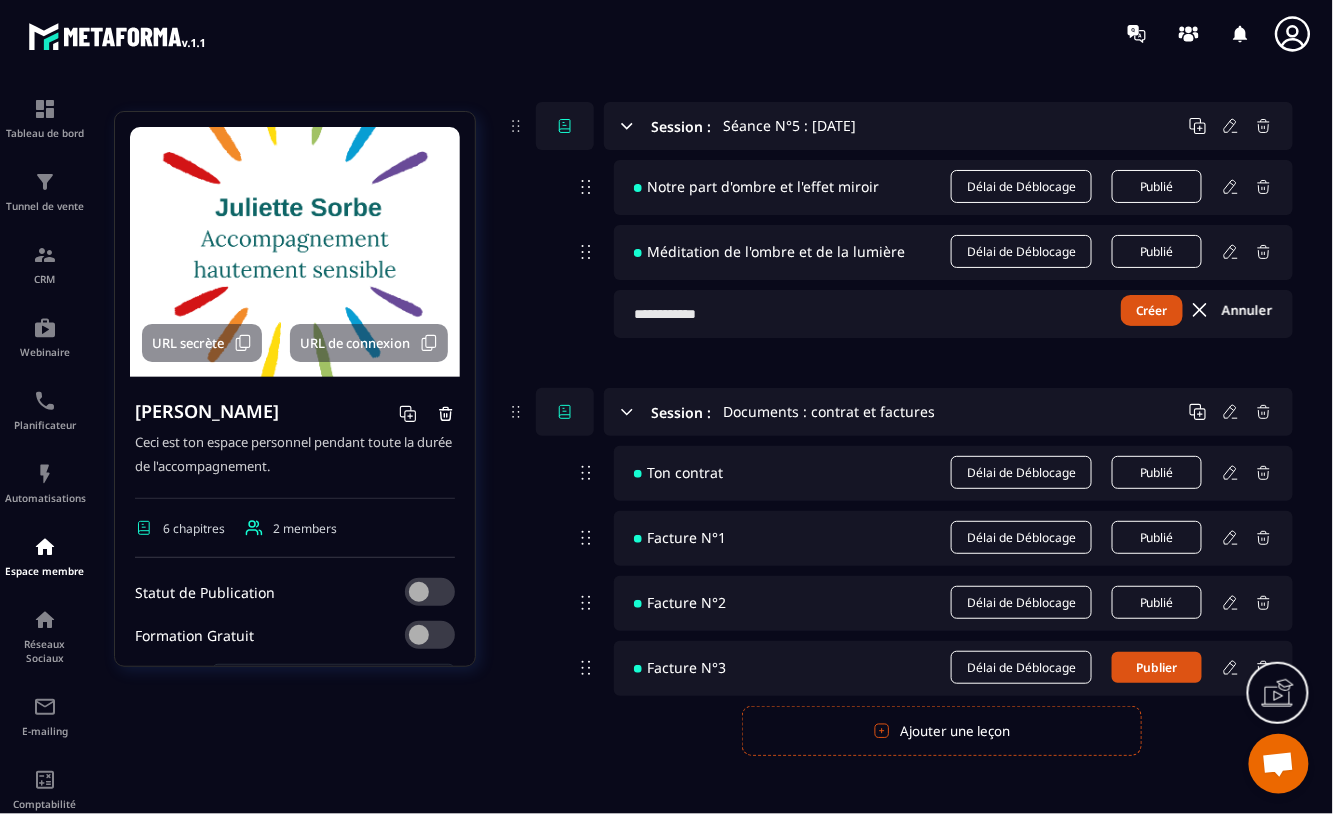 scroll, scrollTop: 2104, scrollLeft: 0, axis: vertical 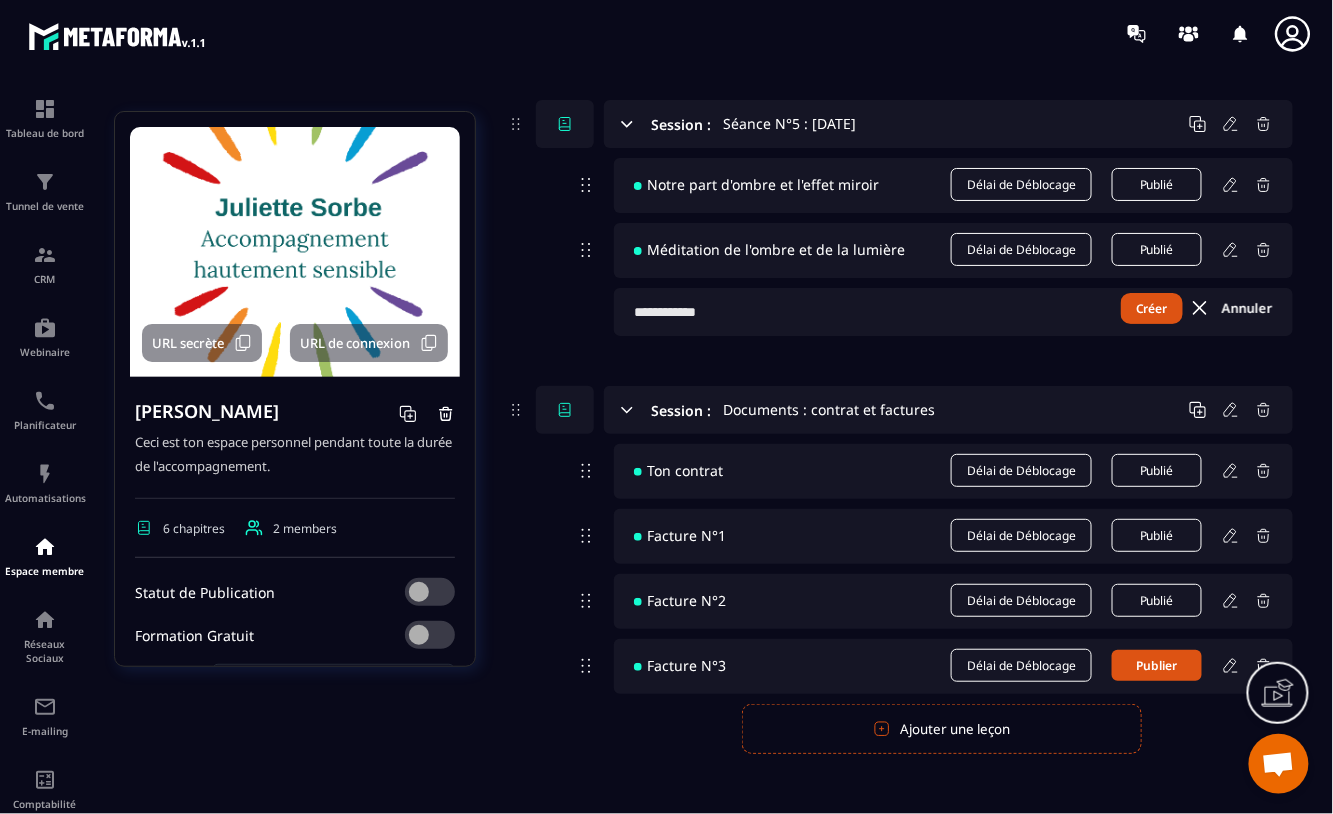 click at bounding box center [953, 312] 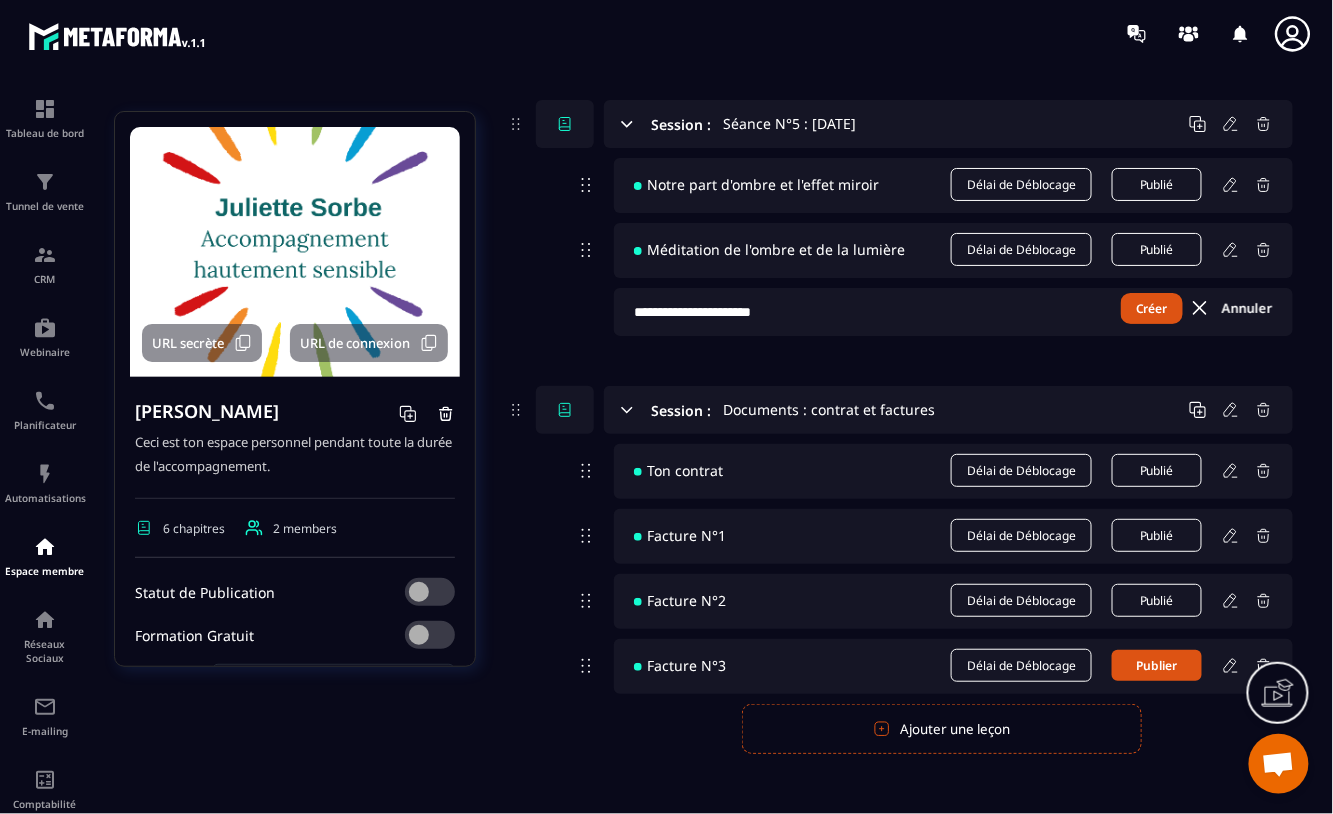 type on "**********" 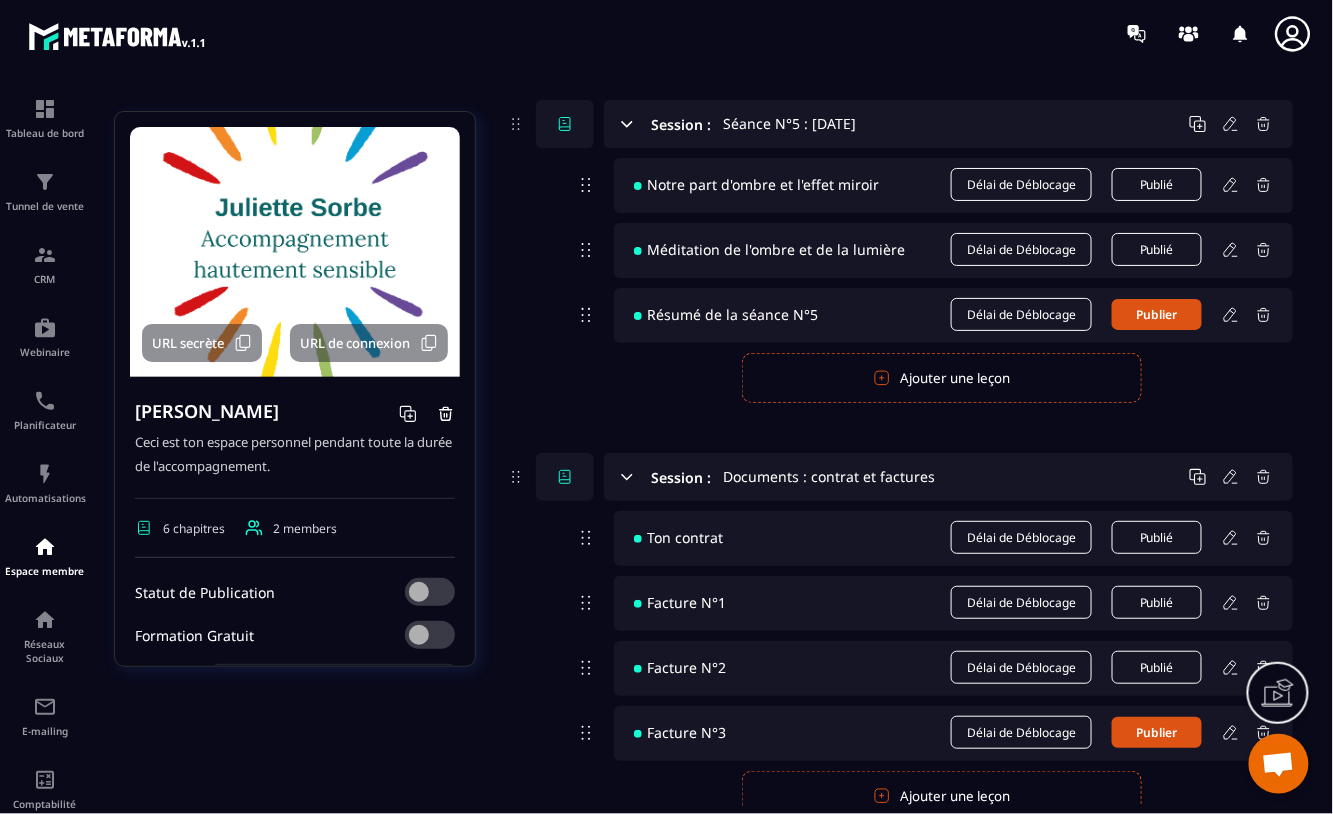 click 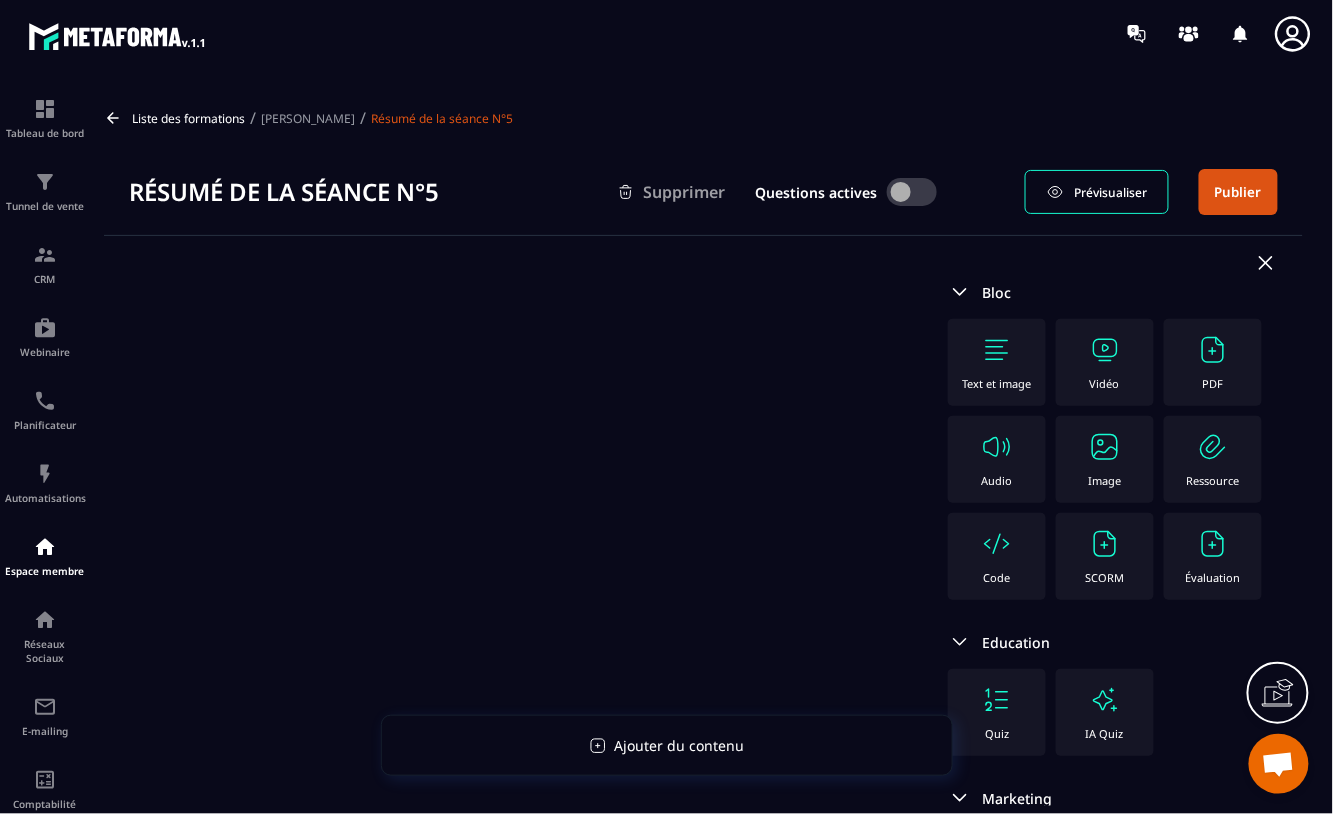 click at bounding box center (1213, 350) 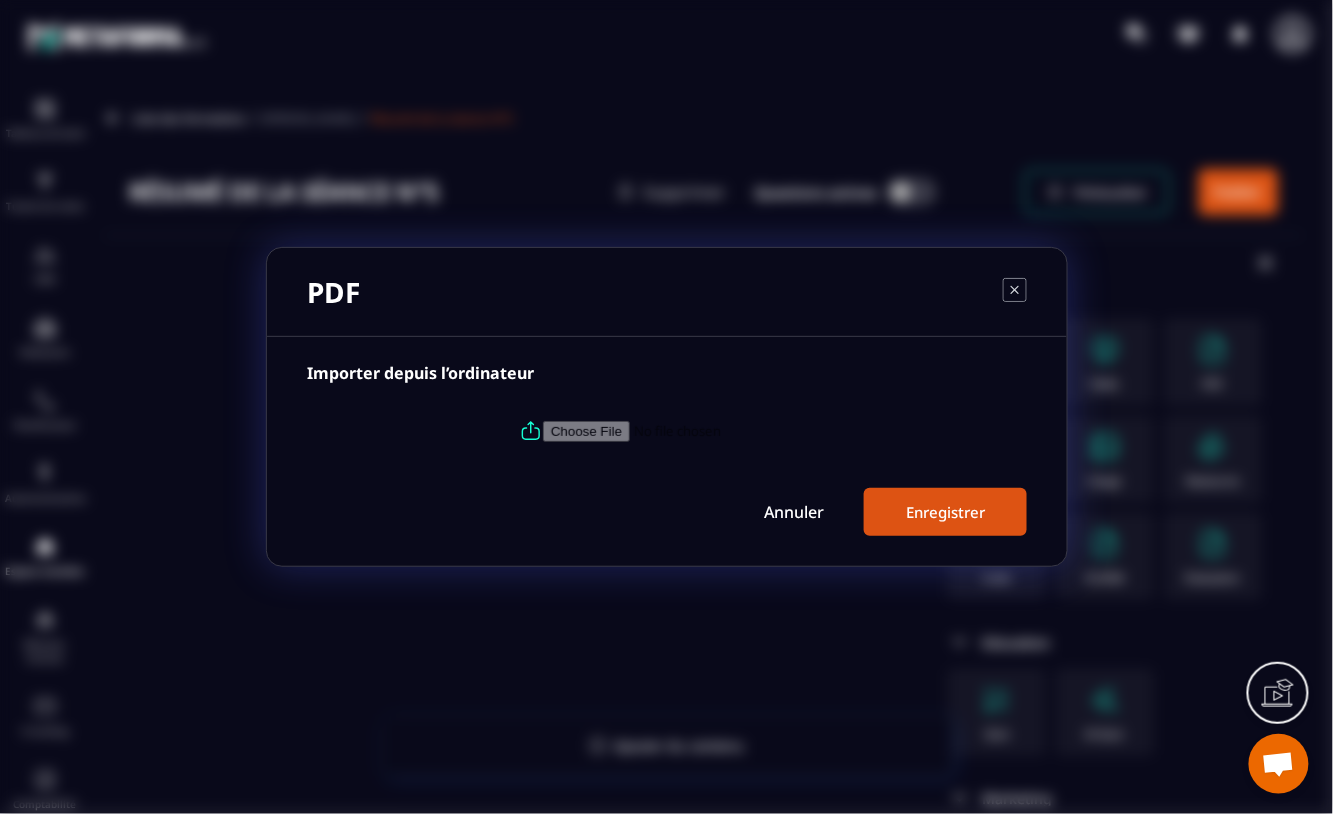 click at bounding box center (679, 431) 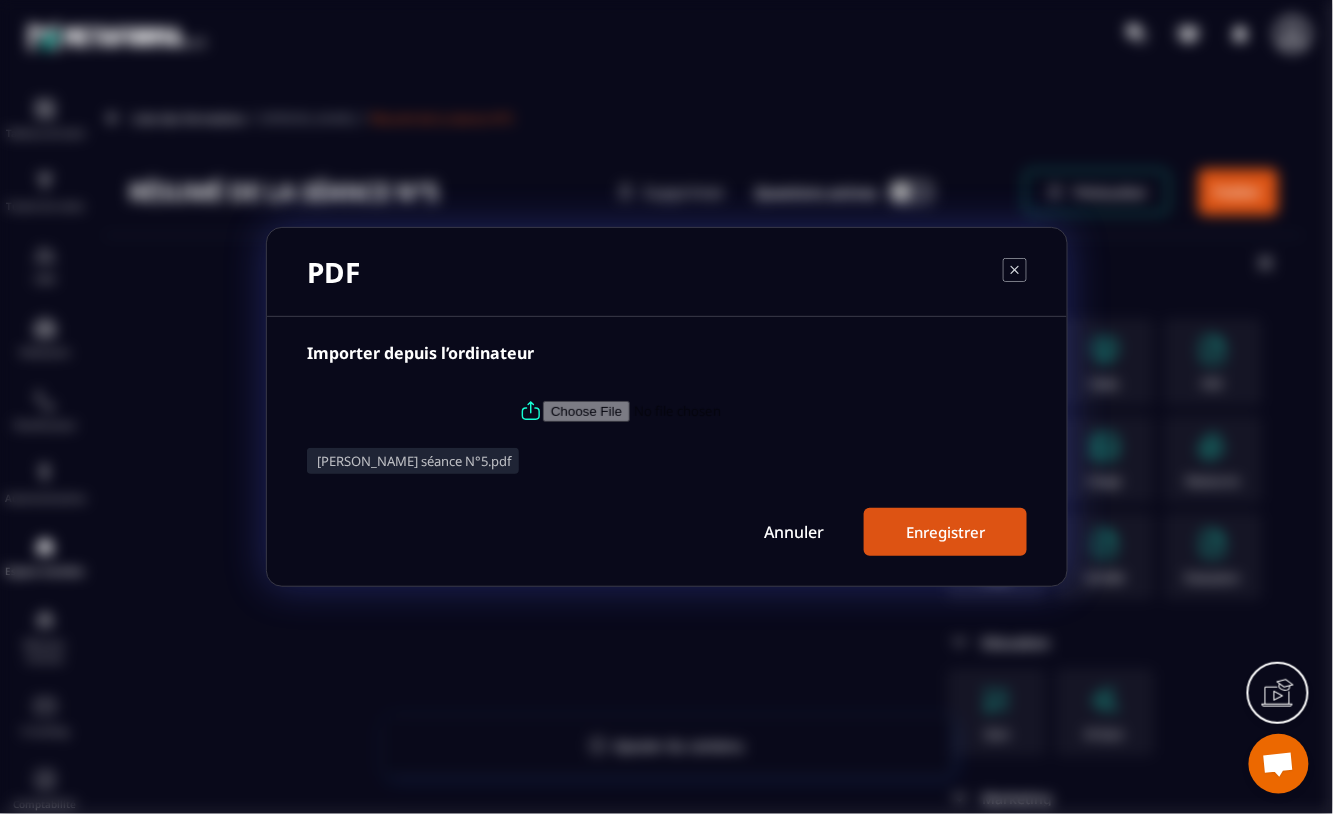 drag, startPoint x: 893, startPoint y: 527, endPoint x: 963, endPoint y: 531, distance: 70.11419 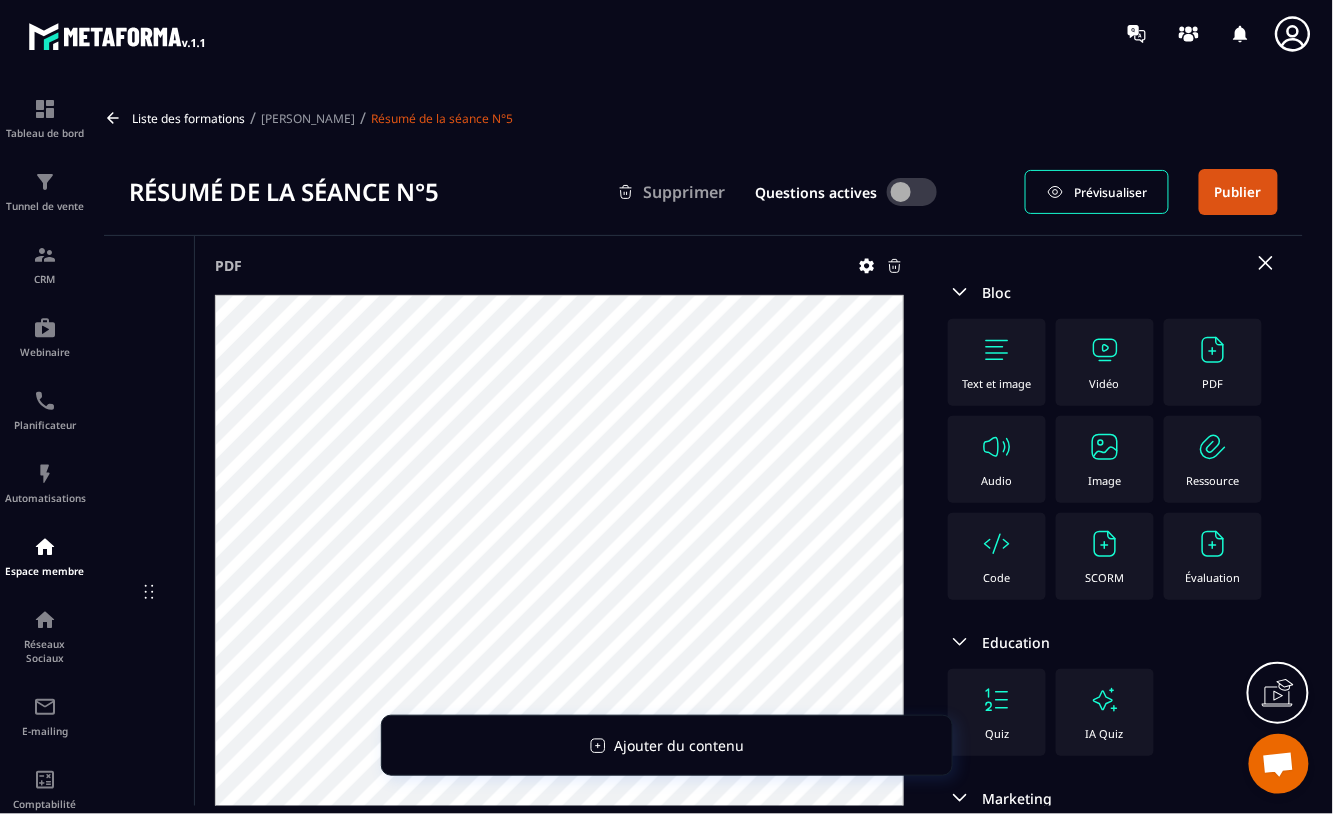 click on "Publier" at bounding box center [1238, 192] 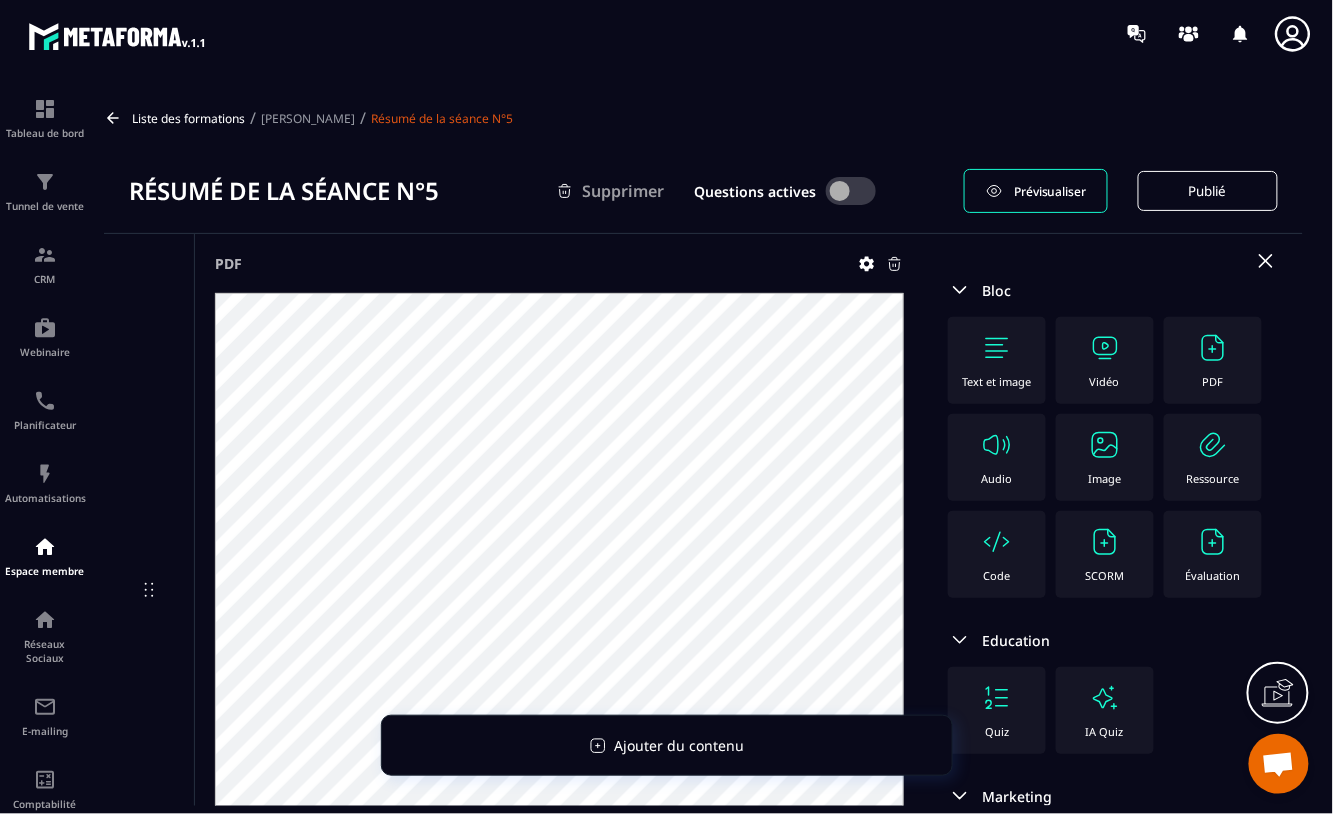 click at bounding box center (851, 191) 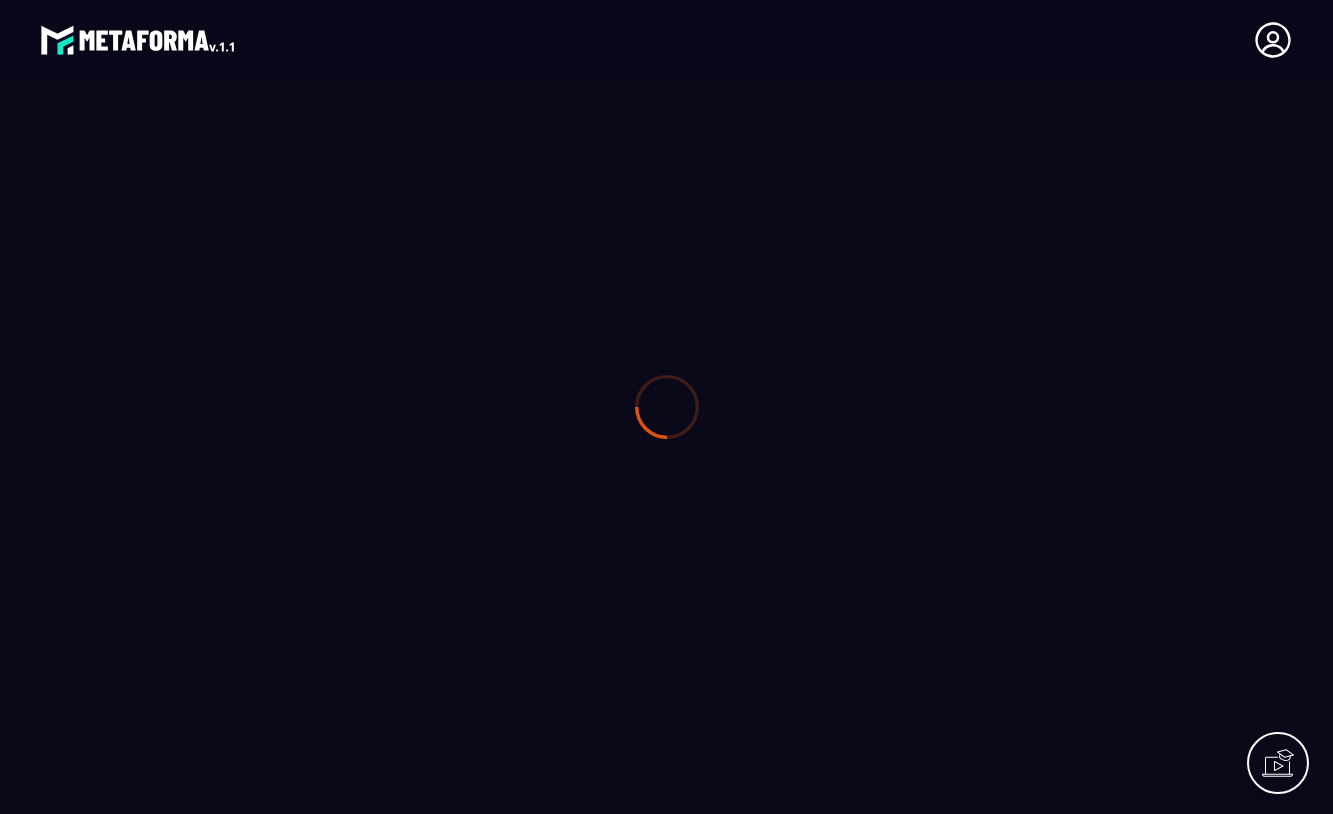 scroll, scrollTop: 0, scrollLeft: 0, axis: both 